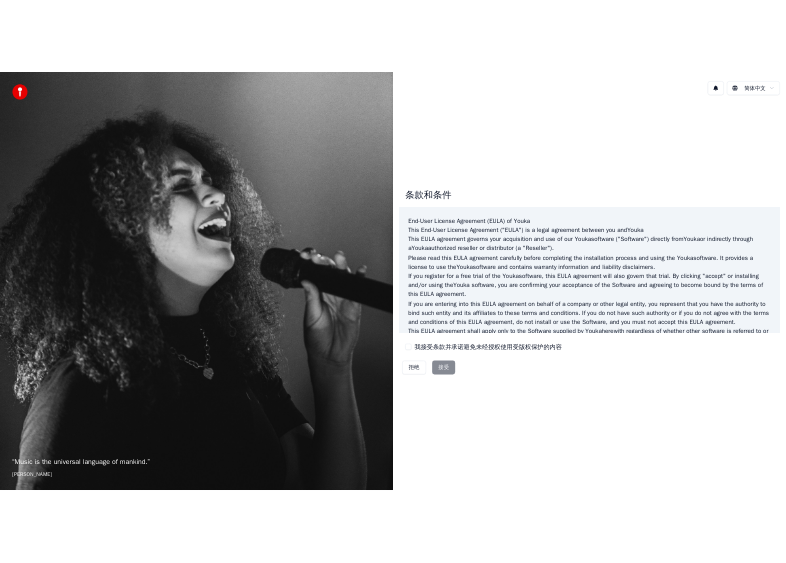 scroll, scrollTop: 0, scrollLeft: 0, axis: both 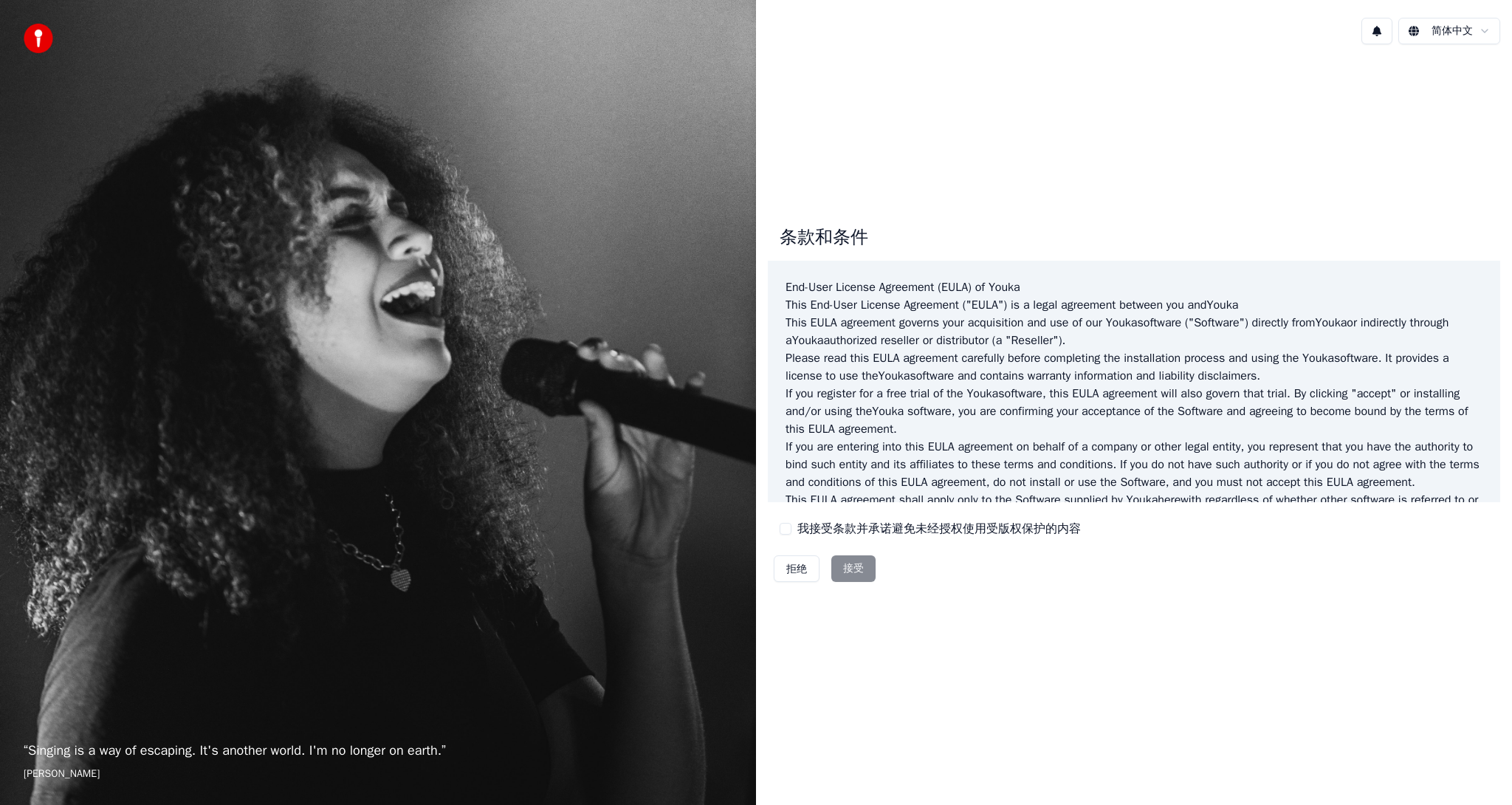 click on "我接受条款并承诺避免未经授权使用受版权保护的内容" at bounding box center [930, 529] 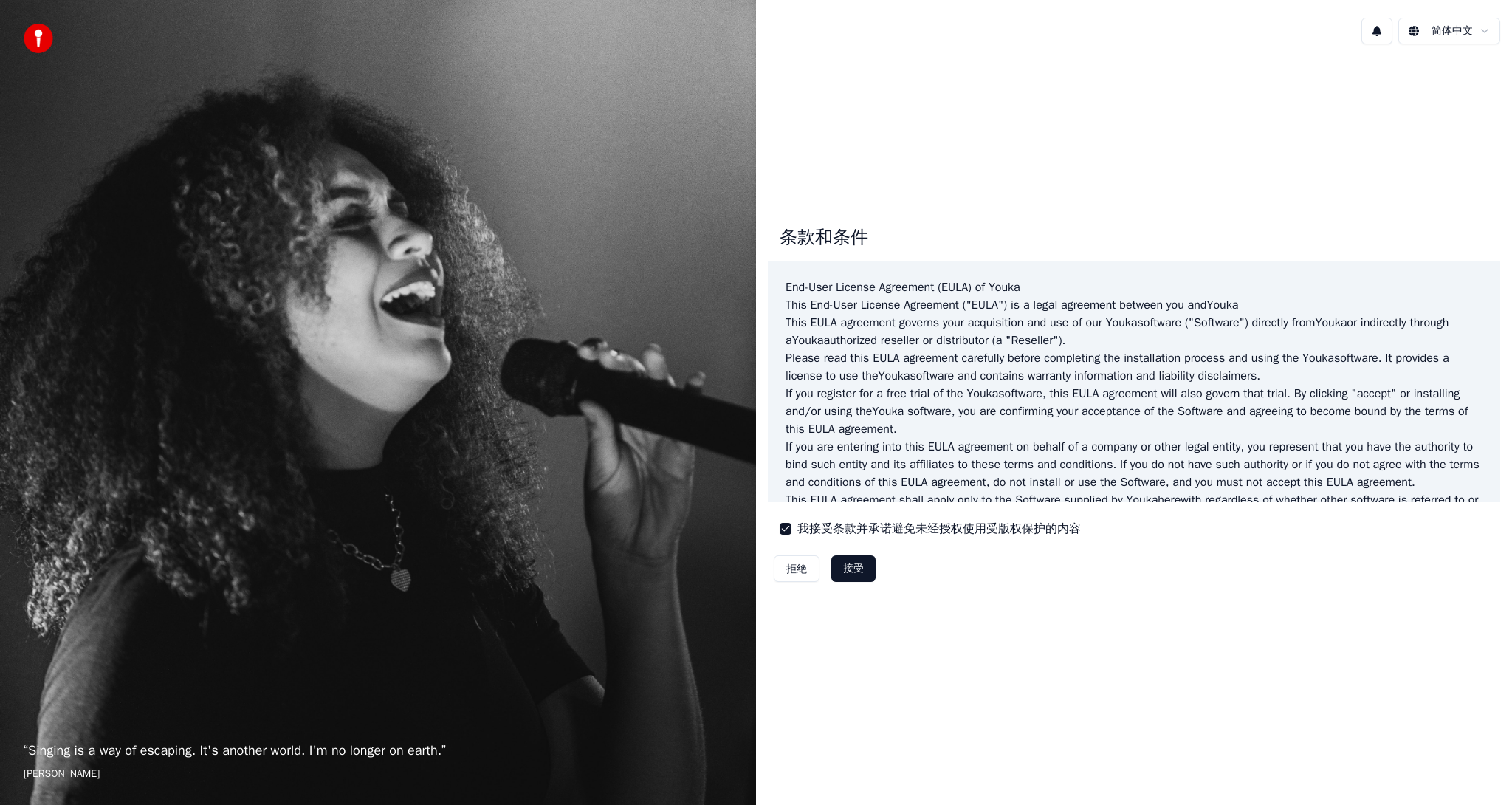 click on "接受" at bounding box center (853, 569) 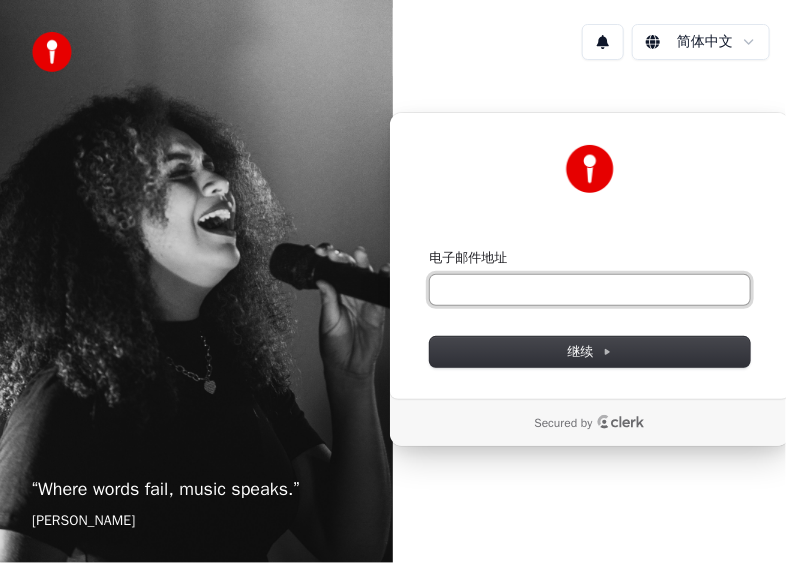 click on "电子邮件地址" at bounding box center [590, 290] 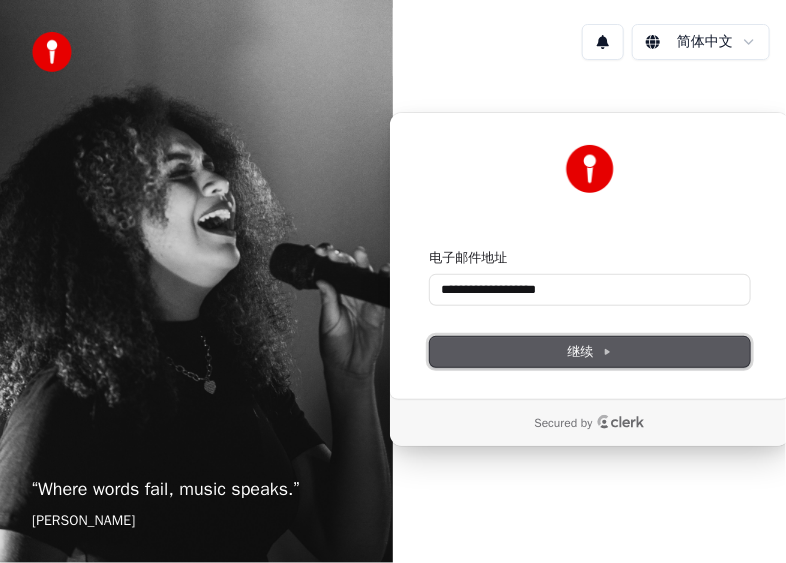 click on "继续" at bounding box center [590, 352] 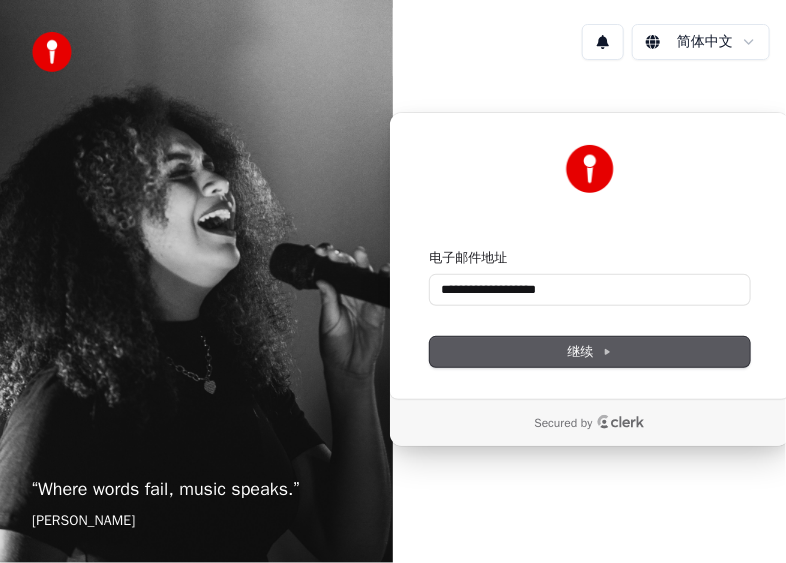 type on "**********" 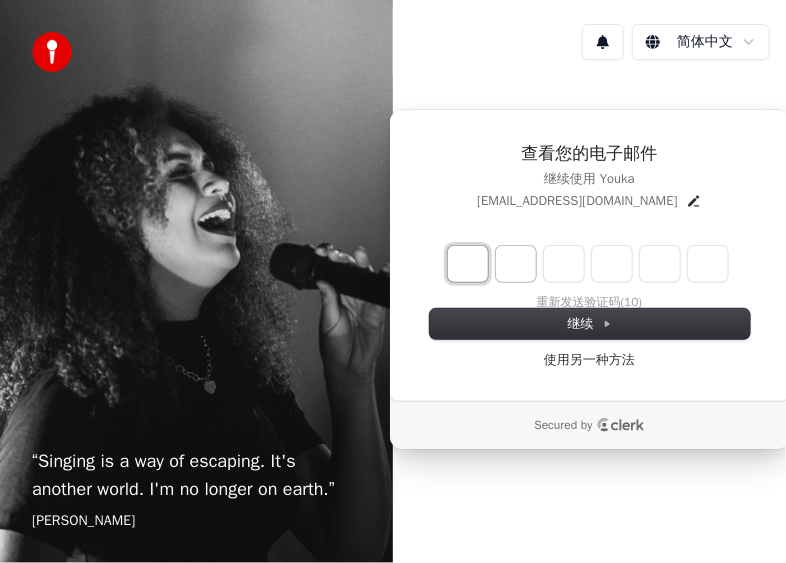 type on "*" 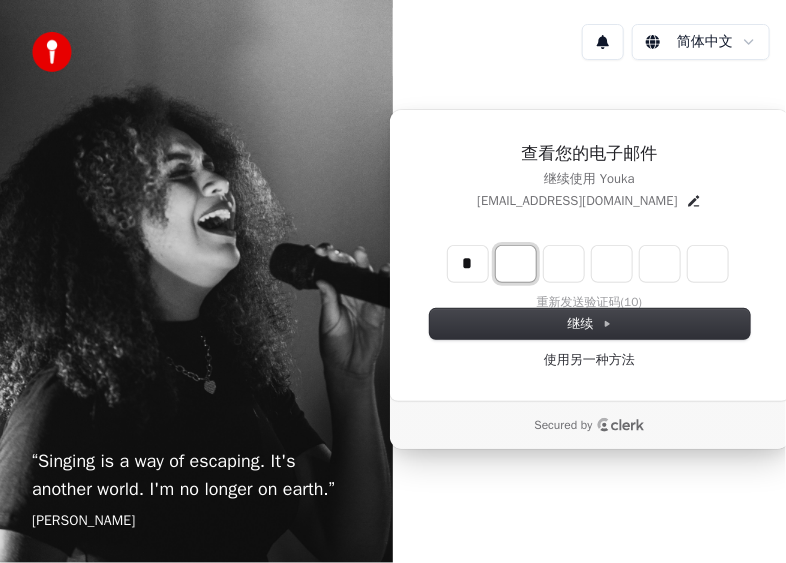 type on "*" 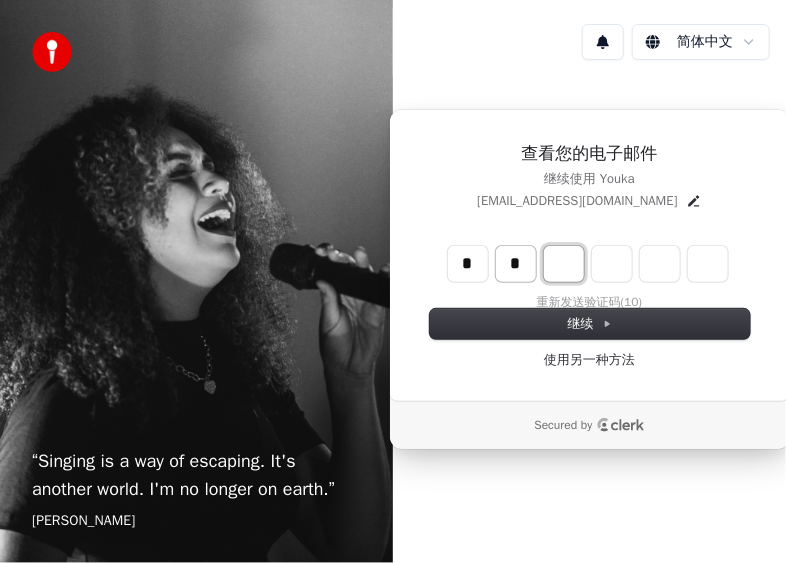type on "**" 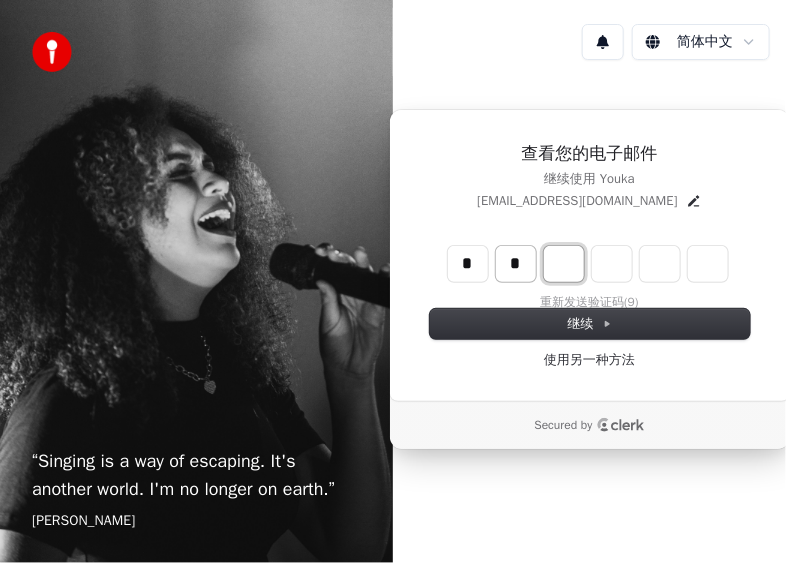 type on "*" 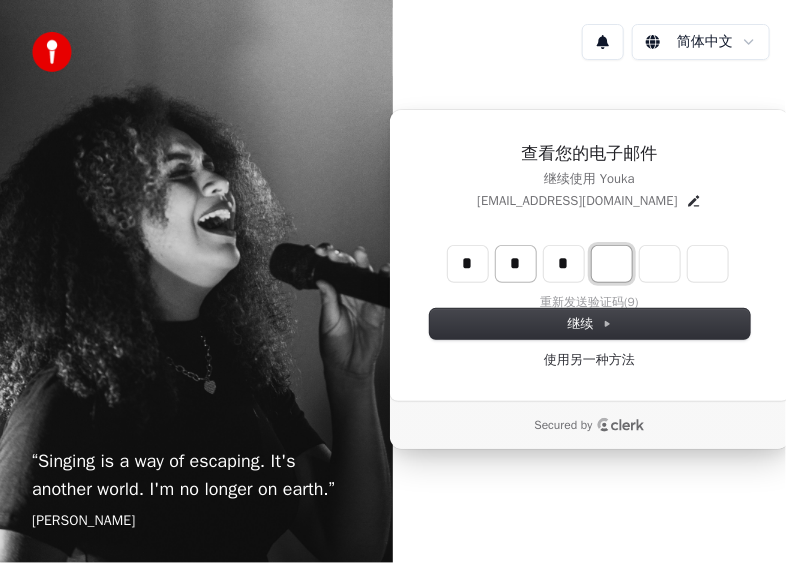 type on "***" 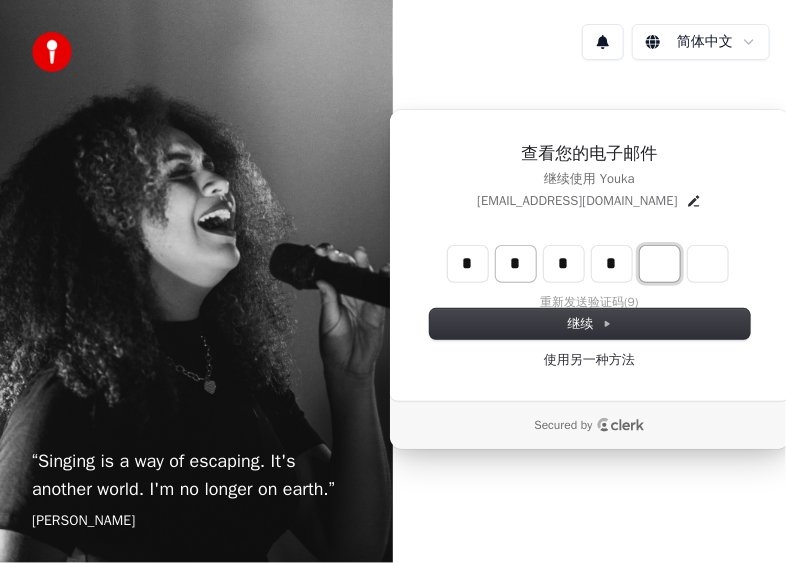type on "****" 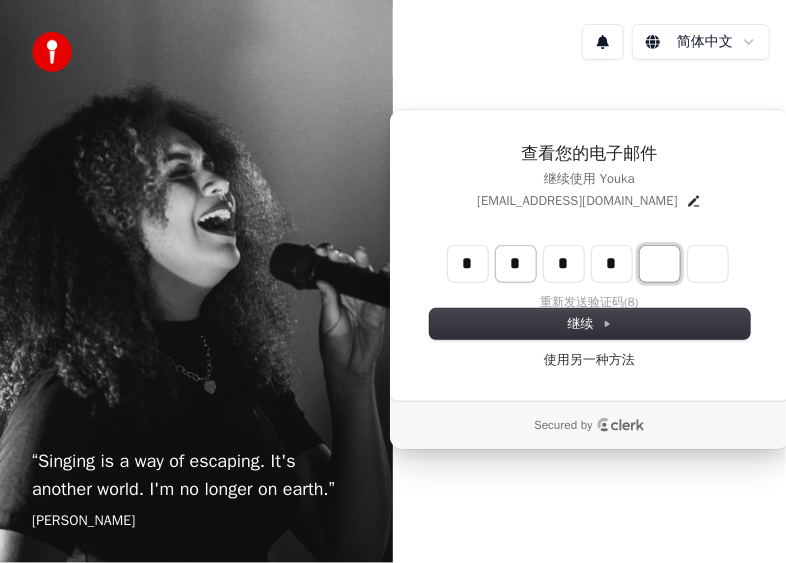 type on "*" 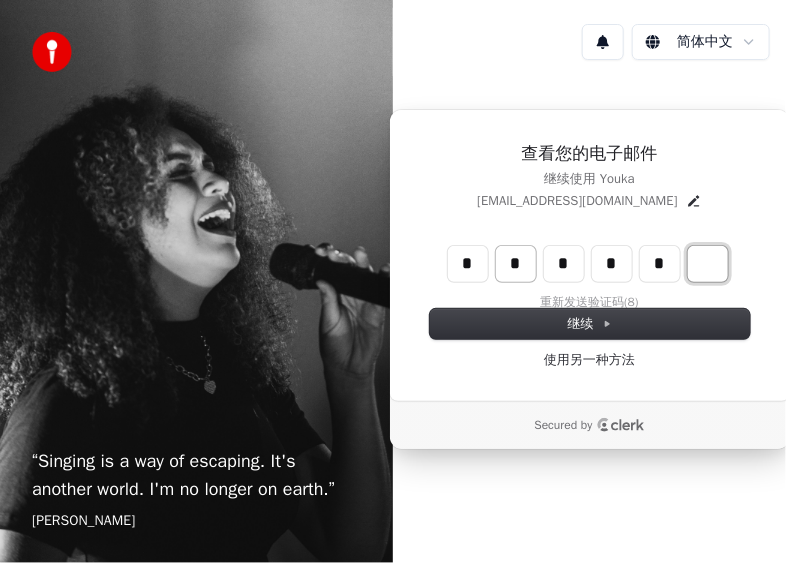 type on "******" 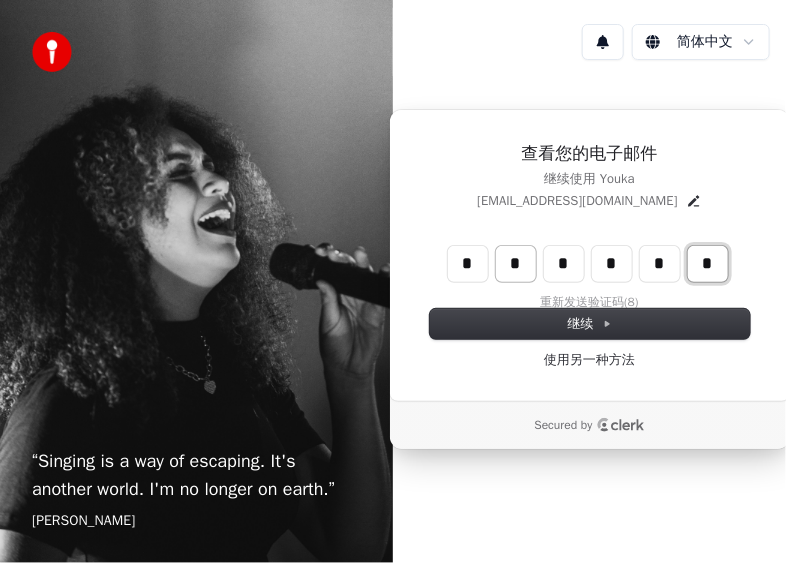 type on "*" 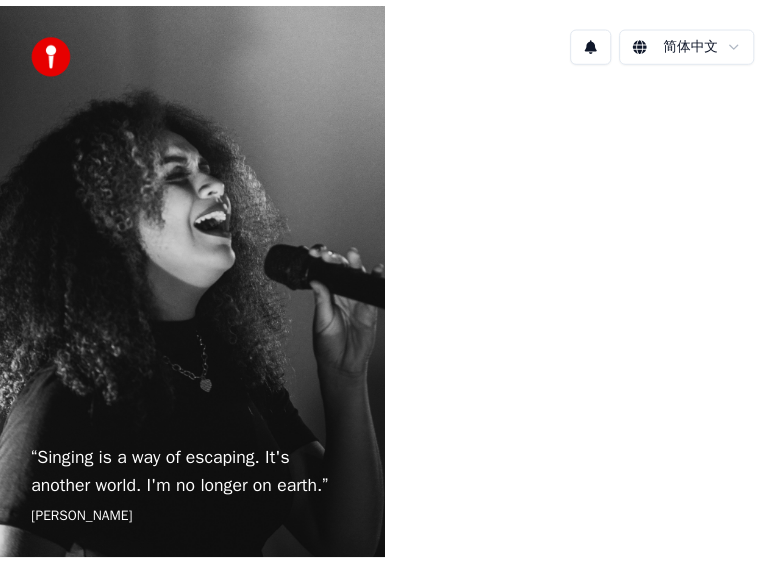 scroll, scrollTop: 0, scrollLeft: 0, axis: both 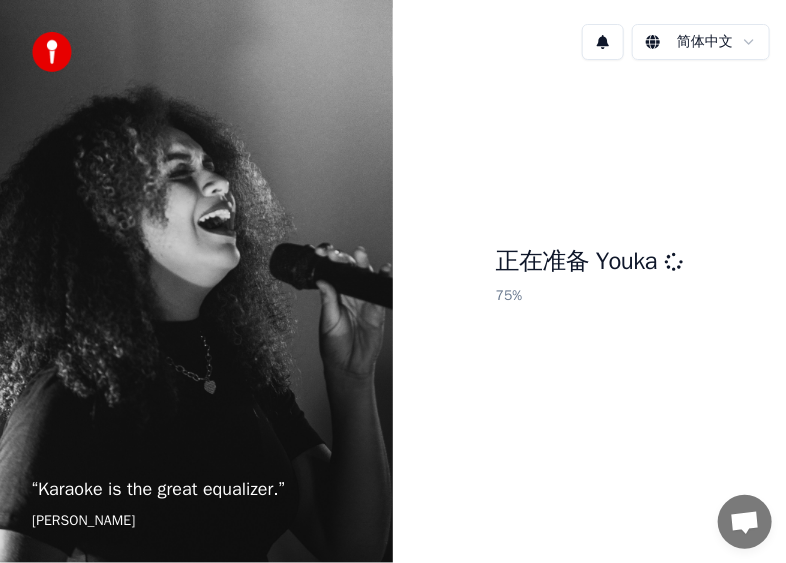 click on "“ Karaoke is the great equalizer. ” Aisha Tyler 简体中文 正在准备 Youka 75 %" at bounding box center (393, 281) 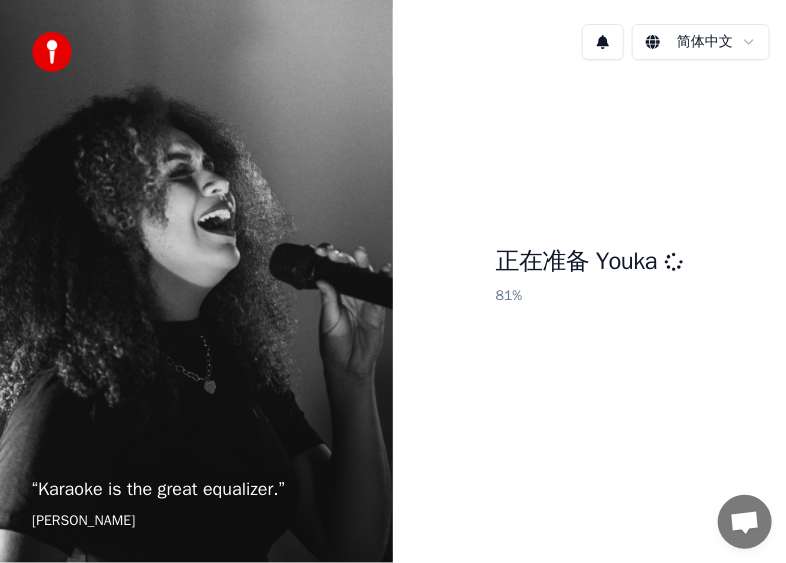 drag, startPoint x: 576, startPoint y: 2, endPoint x: 538, endPoint y: 29, distance: 46.615448 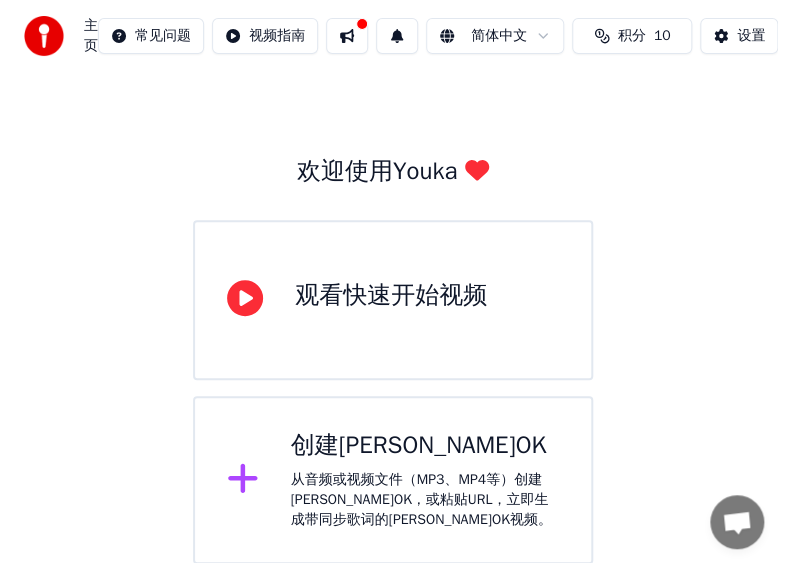 scroll, scrollTop: 0, scrollLeft: 0, axis: both 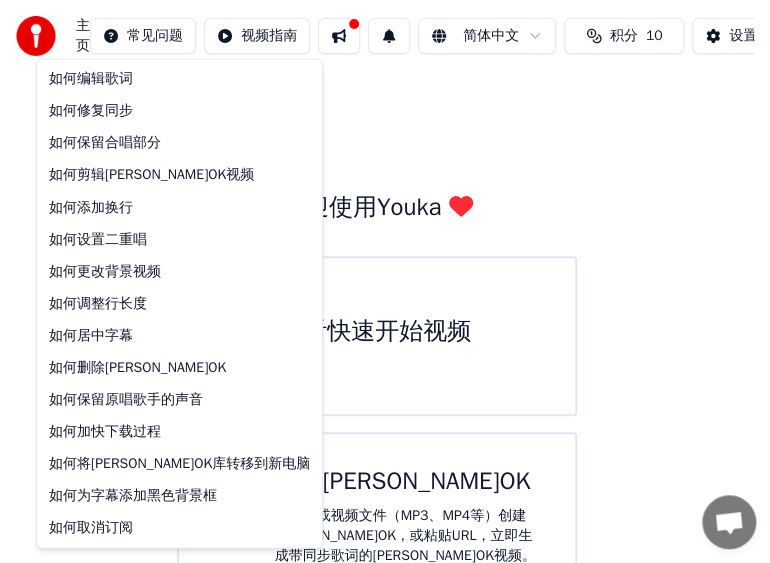 click on "主页 常见问题 视频指南 简体中文 积分 10 设置 欢迎使用Youka 观看快速开始视频 创建卡拉OK 从音频或视频文件（MP3、MP4等）创建卡拉OK，或粘贴URL，立即生成带同步歌词的卡拉OK视频。 如何编辑歌词 如何修复同步 如何保留合唱部分 如何剪辑卡拉OK视频 如何添加换行 如何设置二重唱 如何更改背景视频 如何调整行长度 如何居中字幕 如何删除卡拉OK 如何保留原唱歌手的声音 如何加快下载过程 如何将卡拉OK库转移到新电脑 如何为字幕添加黑色背景框 如何取消订阅" at bounding box center [385, 300] 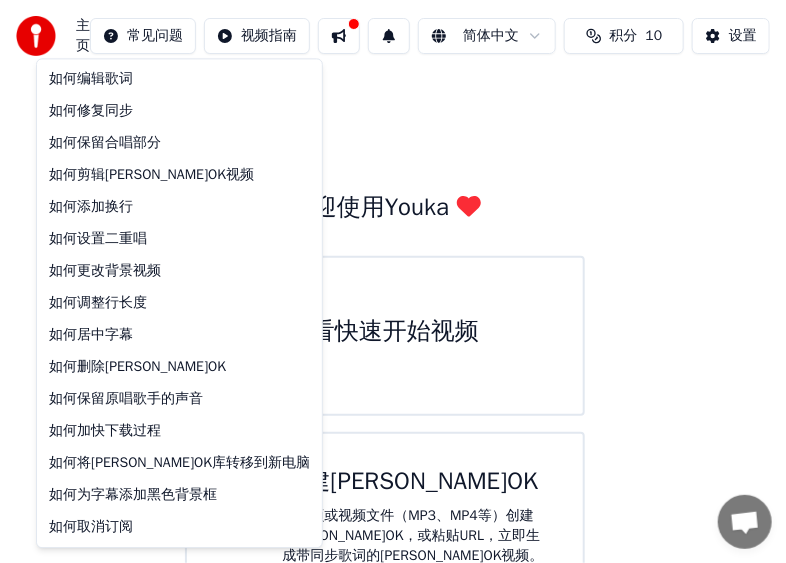 click on "主页 常见问题 视频指南 简体中文 积分 10 设置 欢迎使用Youka 观看快速开始视频 创建卡拉OK 从音频或视频文件（MP3、MP4等）创建卡拉OK，或粘贴URL，立即生成带同步歌词的卡拉OK视频。 如何编辑歌词 如何修复同步 如何保留合唱部分 如何剪辑卡拉OK视频 如何添加换行 如何设置二重唱 如何更改背景视频 如何调整行长度 如何居中字幕 如何删除卡拉OK 如何保留原唱歌手的声音 如何加快下载过程 如何将卡拉OK库转移到新电脑 如何为字幕添加黑色背景框 如何取消订阅" at bounding box center [393, 300] 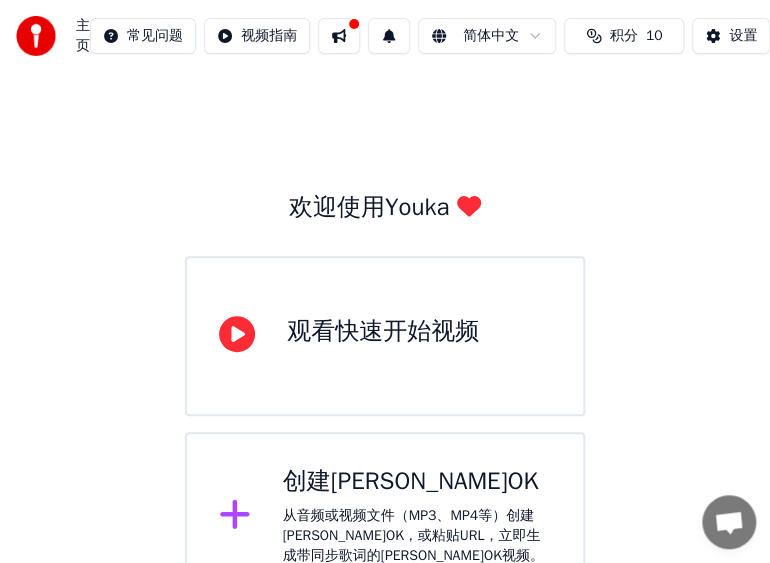 click at bounding box center (339, 36) 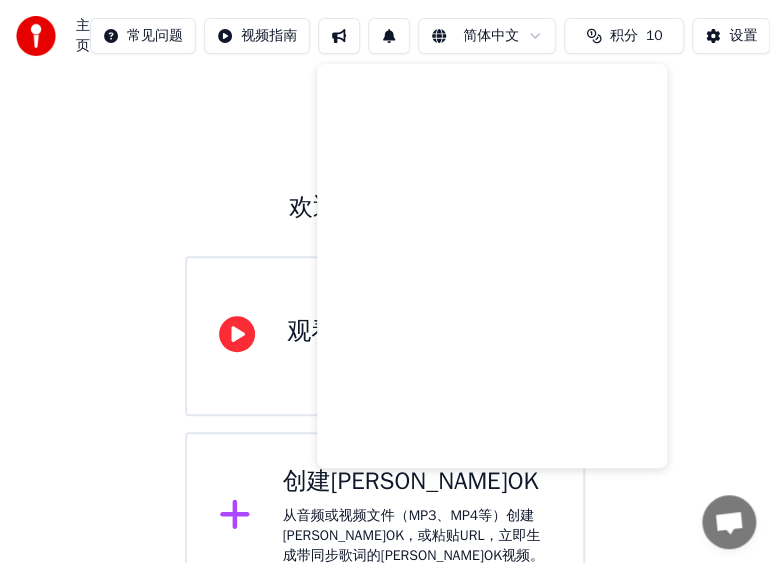 click at bounding box center [339, 36] 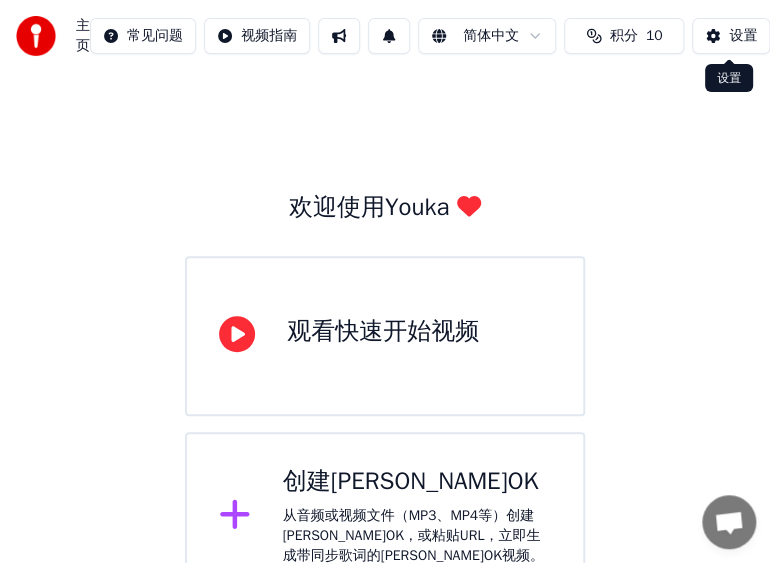 click on "设置" at bounding box center [731, 36] 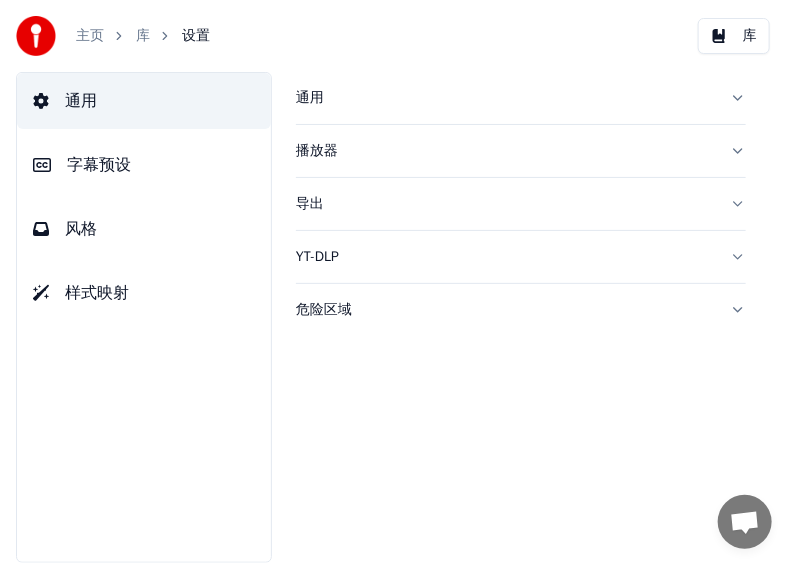 click on "字幕预设" at bounding box center (144, 165) 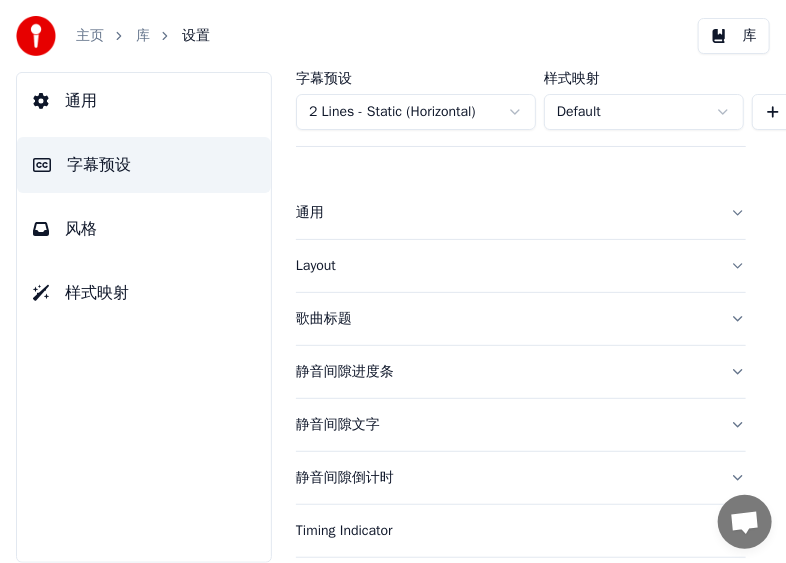 click on "通用" at bounding box center (81, 101) 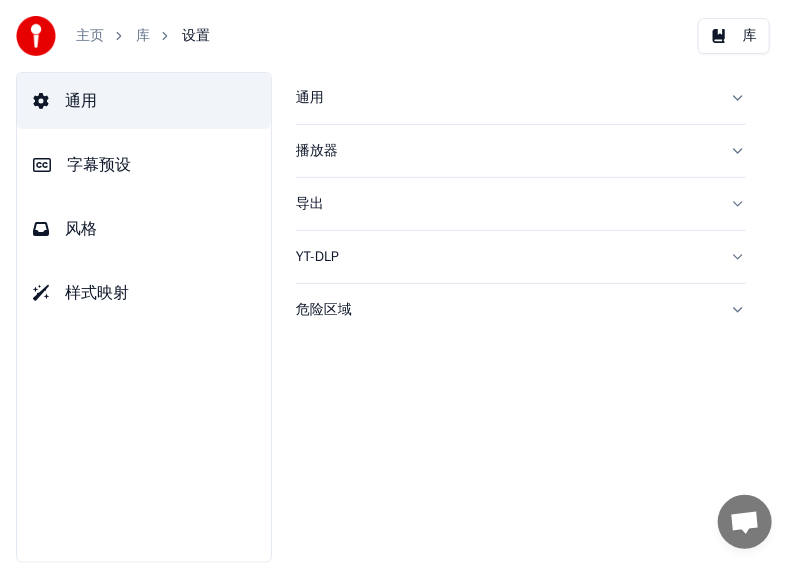 click on "通用" at bounding box center (505, 98) 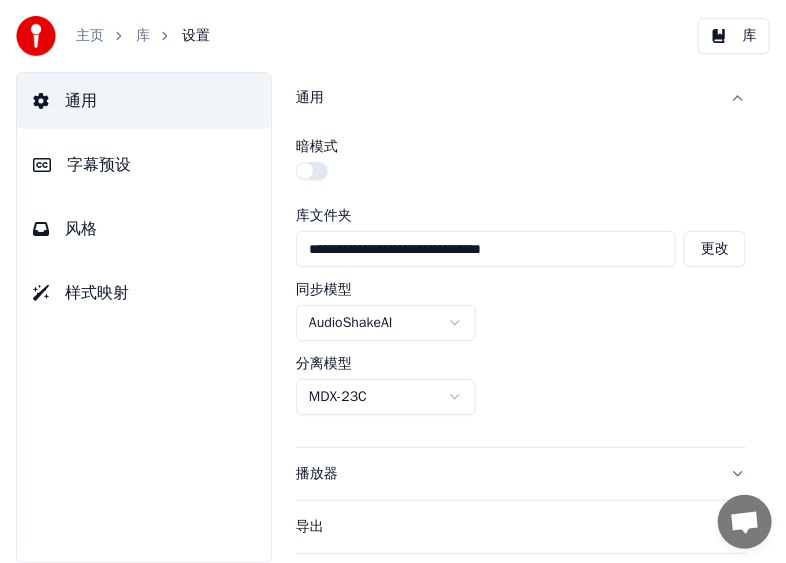 click on "通用" at bounding box center [521, 98] 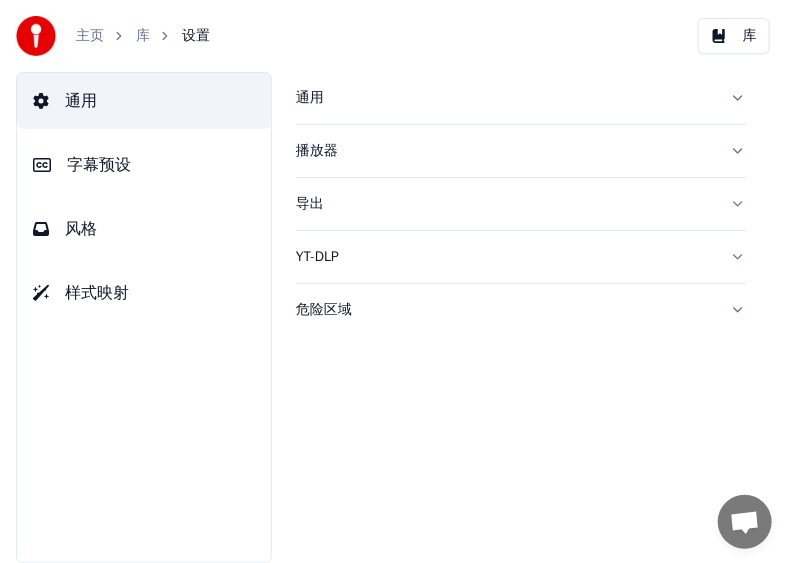 click on "播放器" at bounding box center [505, 151] 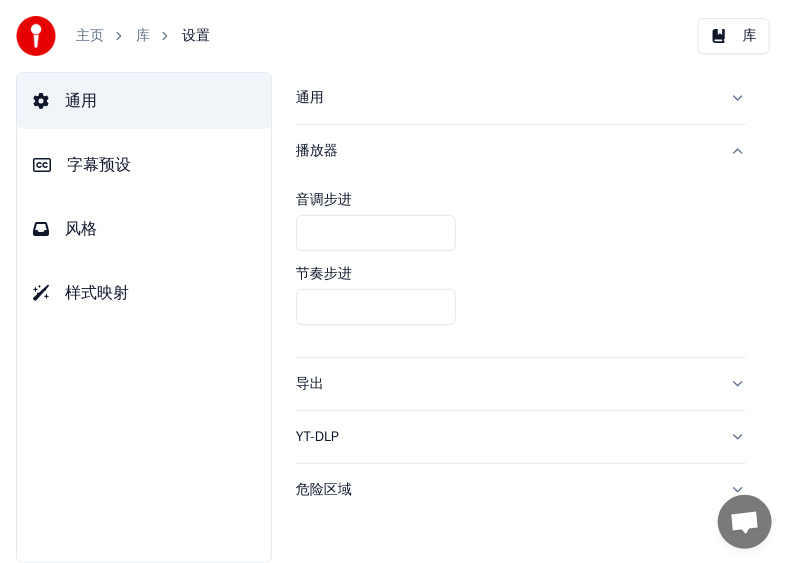 click on "播放器" at bounding box center (505, 151) 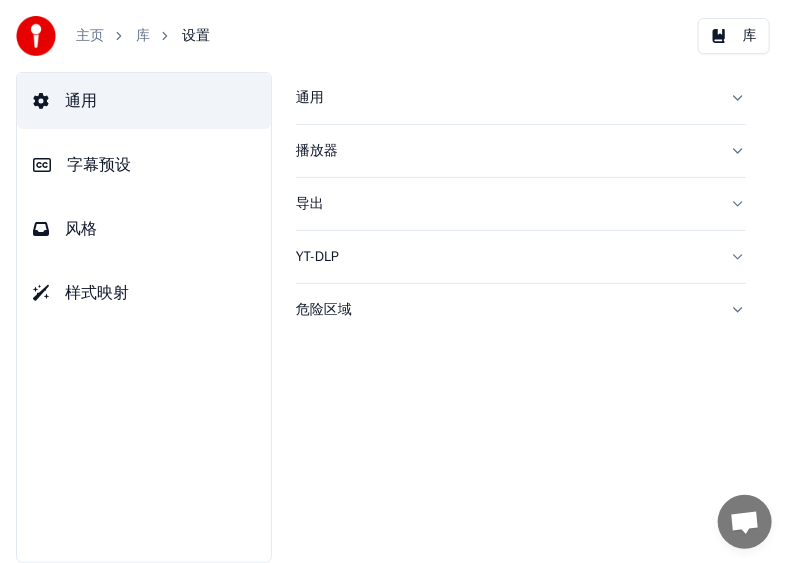 click on "导出" at bounding box center (505, 204) 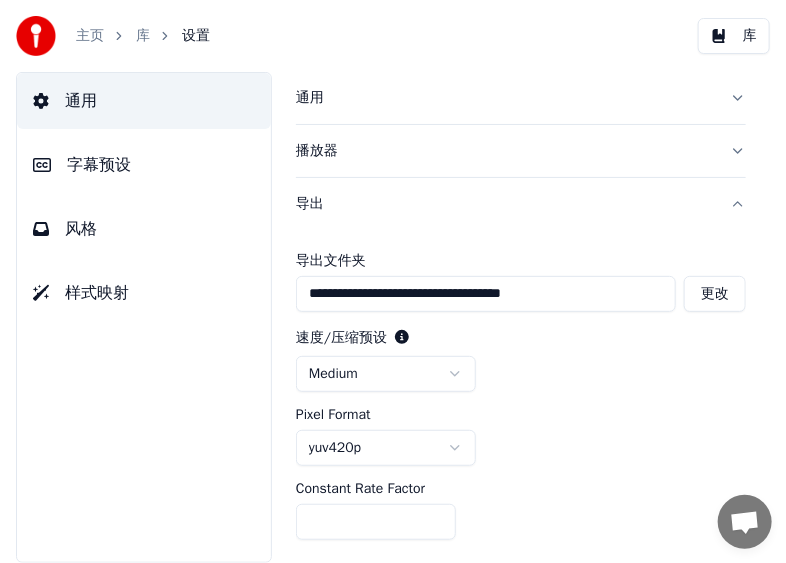 click on "导出" at bounding box center [505, 204] 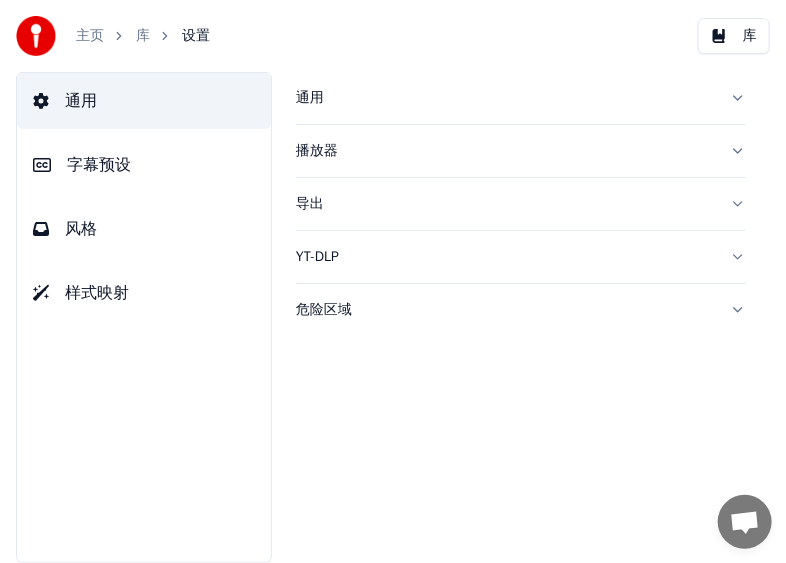 click on "YT-DLP" at bounding box center (505, 257) 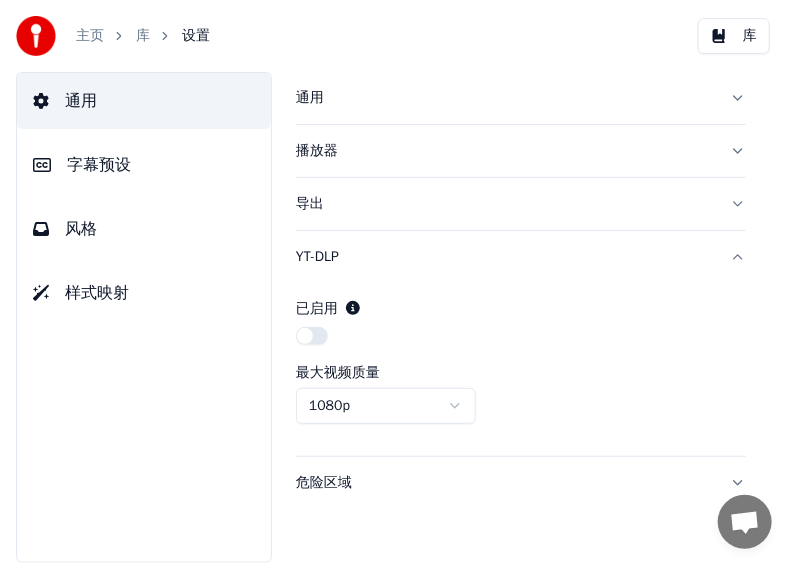 click on "YT-DLP" at bounding box center [505, 257] 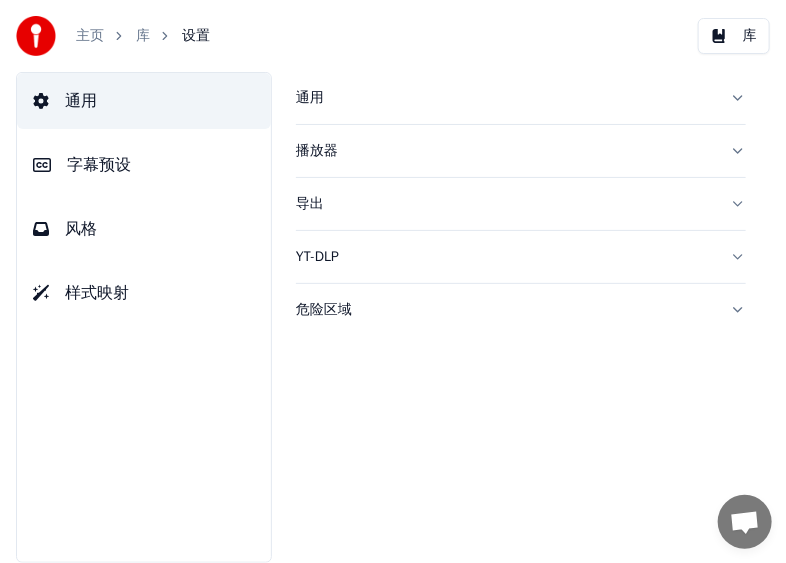 click on "YT-DLP" at bounding box center [505, 257] 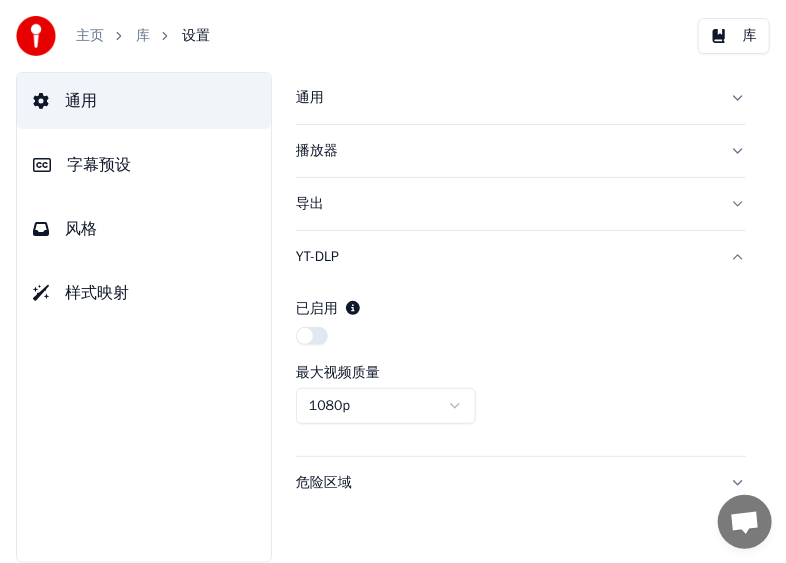 click on "YT-DLP" at bounding box center [505, 257] 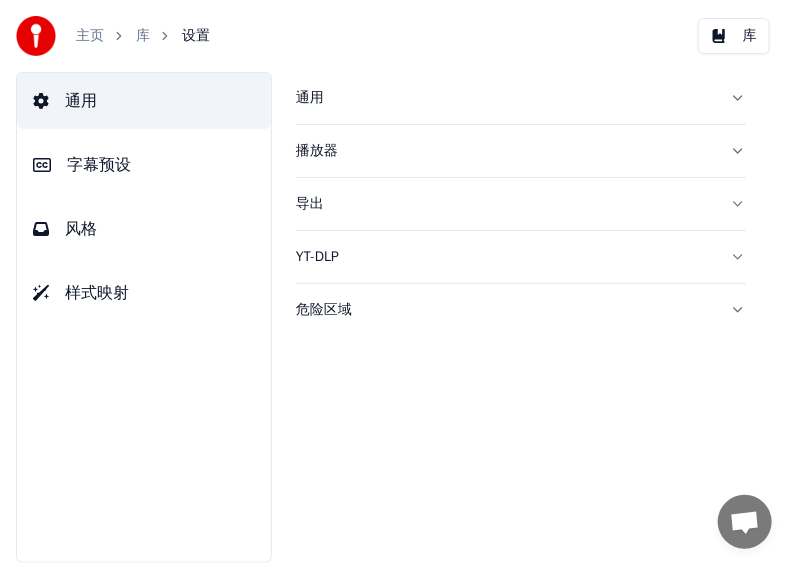 click on "危险区域" at bounding box center [505, 310] 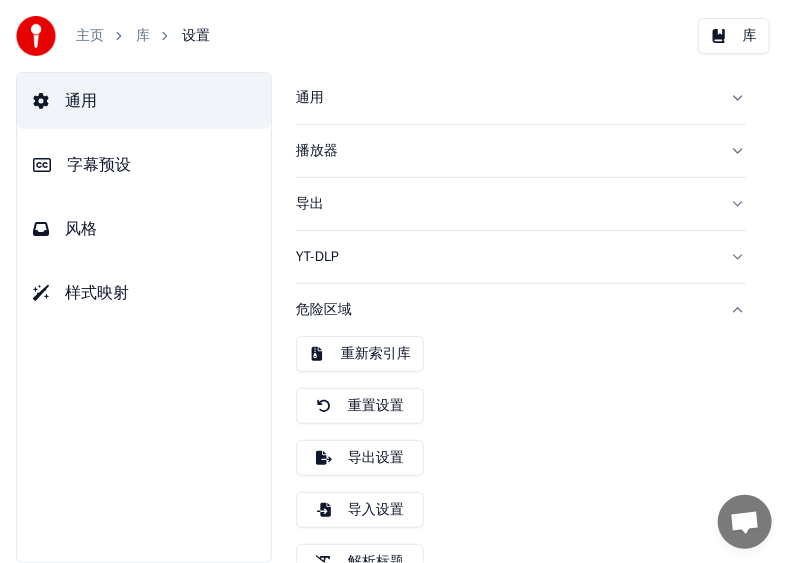 click on "危险区域" at bounding box center (505, 310) 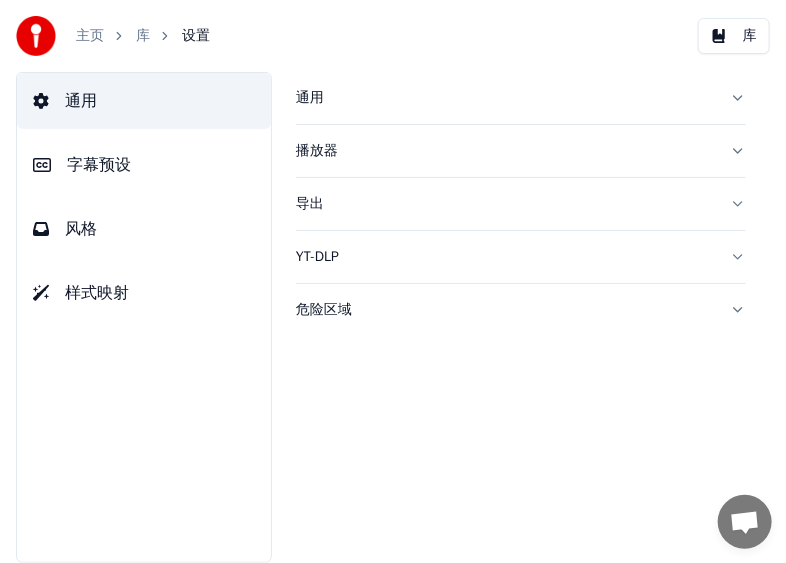 click on "字幕预设" at bounding box center [144, 165] 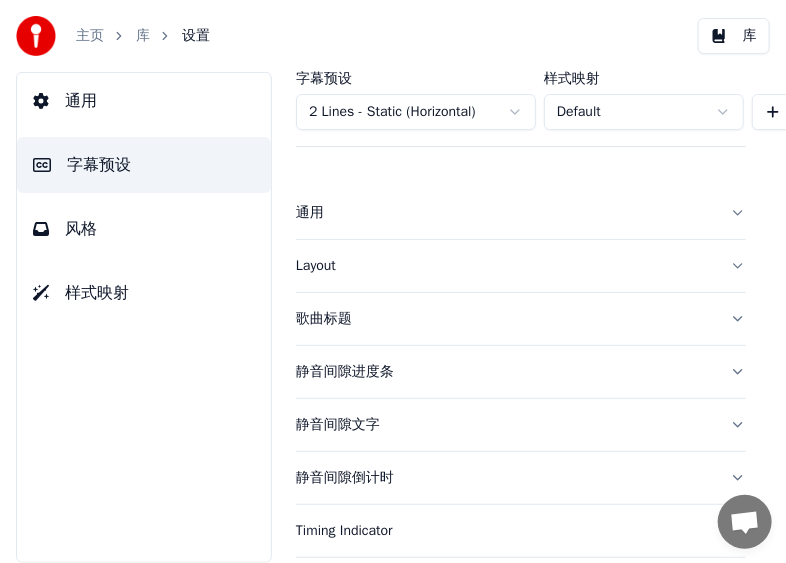click on "风格" at bounding box center [144, 229] 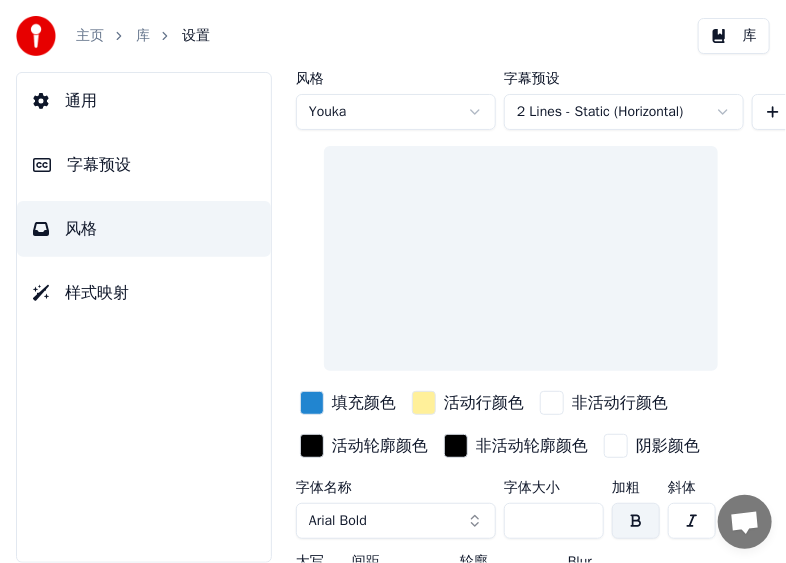 click on "通用 字幕预设 风格 样式映射" at bounding box center [144, 317] 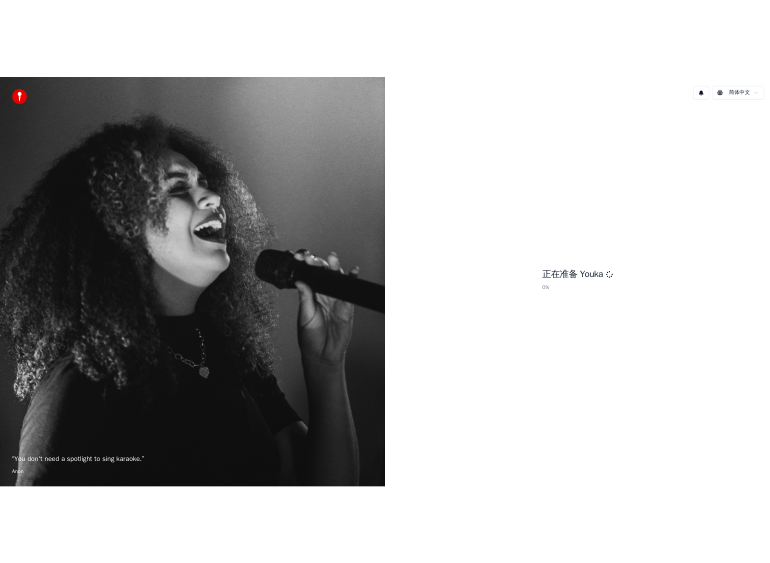scroll, scrollTop: 0, scrollLeft: 0, axis: both 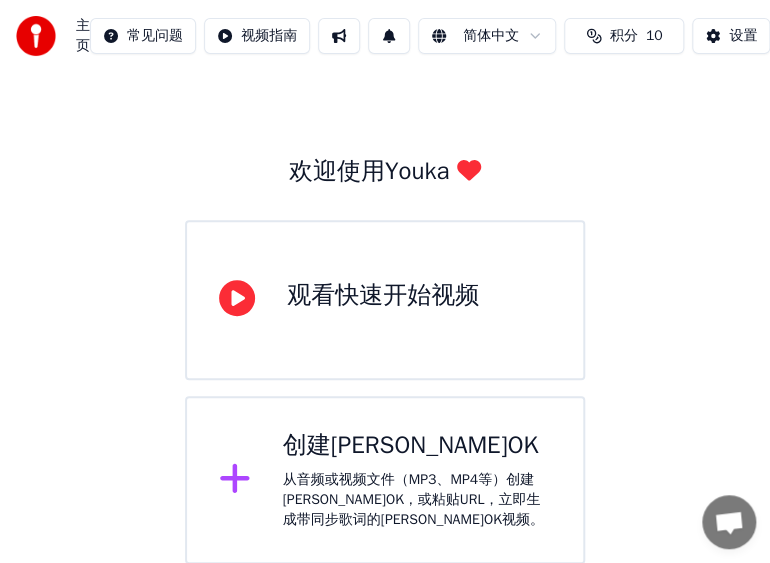 click on "观看快速开始视频" at bounding box center (383, 296) 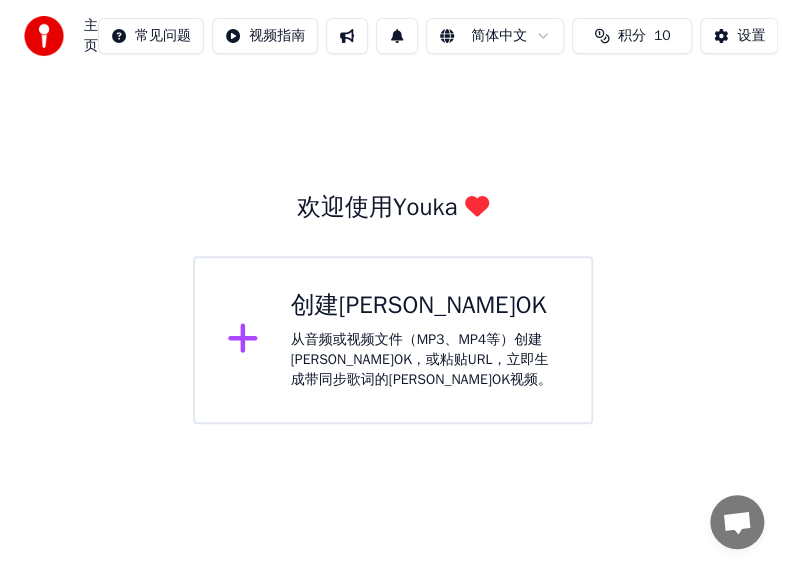 scroll, scrollTop: 0, scrollLeft: 0, axis: both 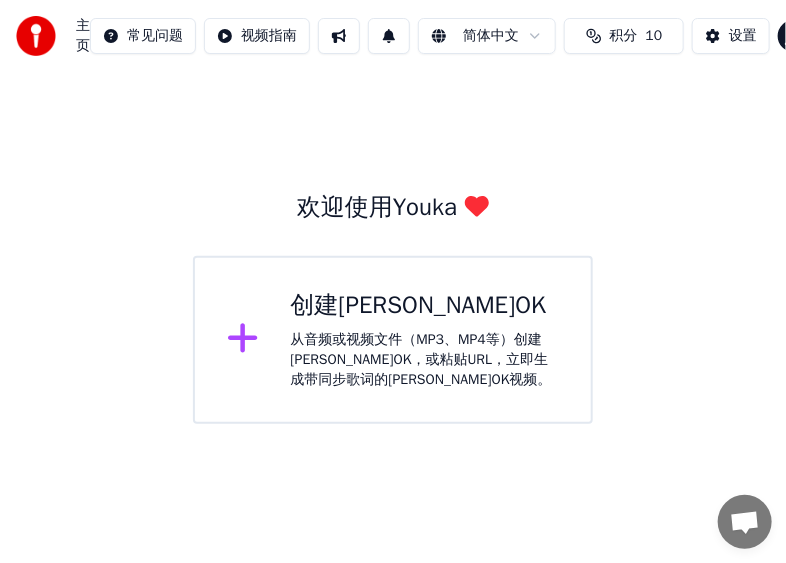 click on "创建卡拉OK 从音频或视频文件（MP3、MP4等）创建卡拉OK，或粘贴URL，立即生成带同步歌词的卡拉OK视频。" at bounding box center (425, 340) 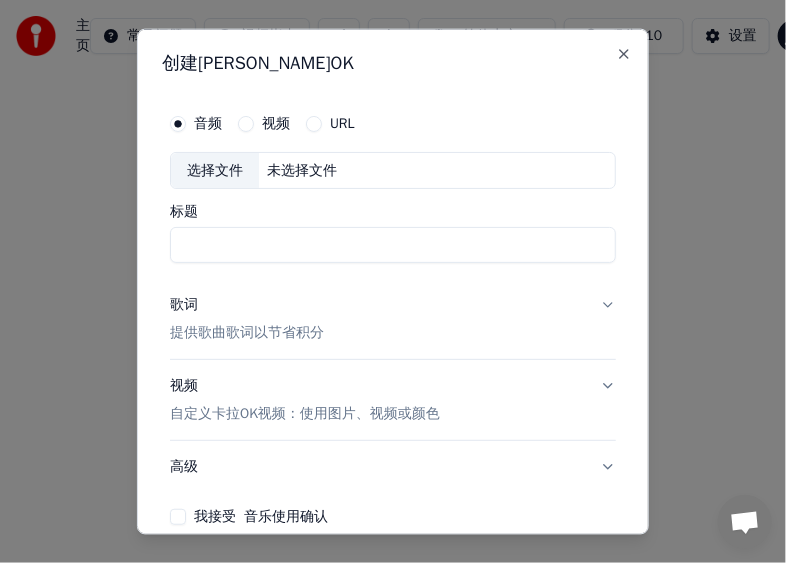 click on "歌词 提供歌曲歌词以节省积分" at bounding box center (393, 319) 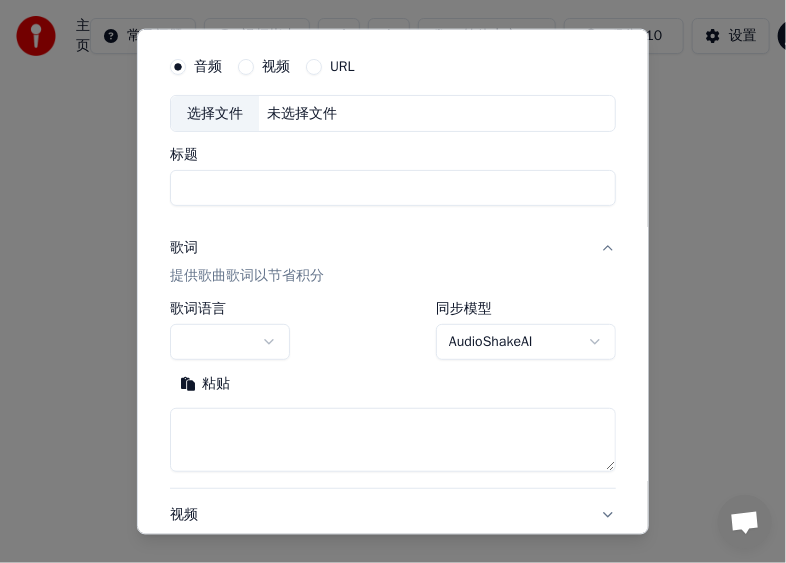 scroll, scrollTop: 100, scrollLeft: 0, axis: vertical 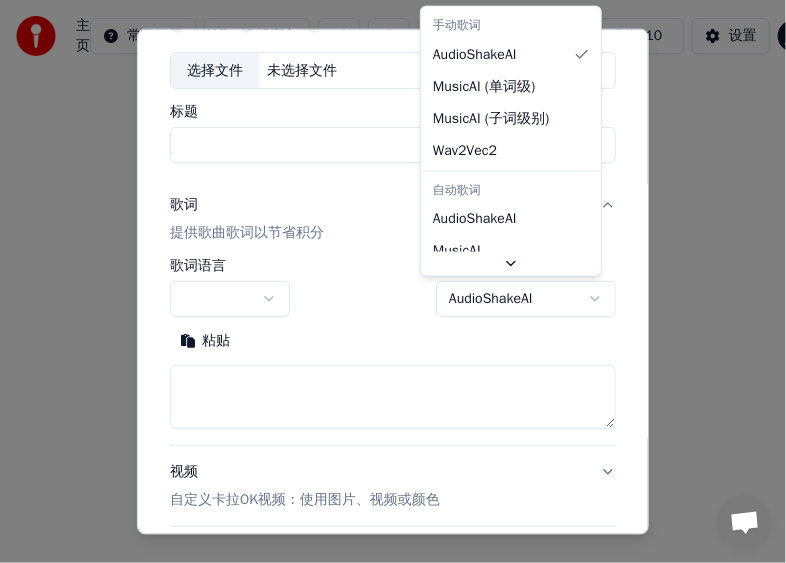 click on "**********" at bounding box center [393, 212] 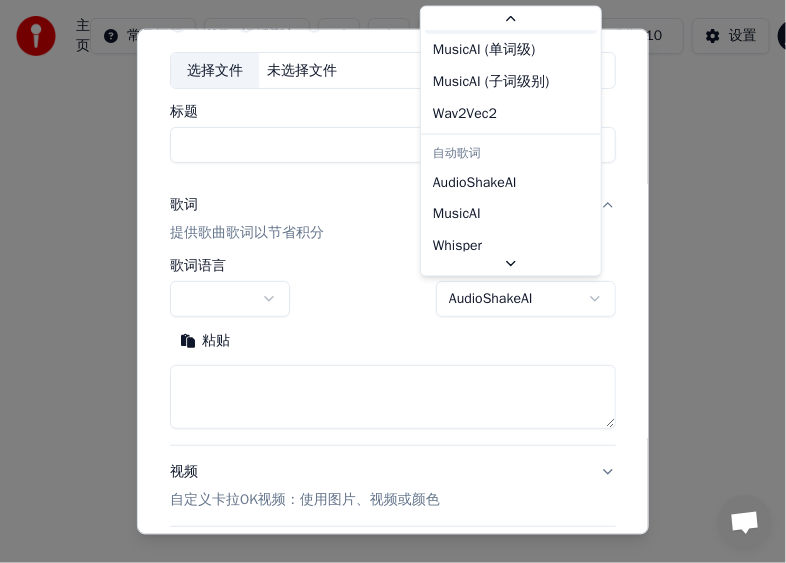 scroll, scrollTop: 92, scrollLeft: 0, axis: vertical 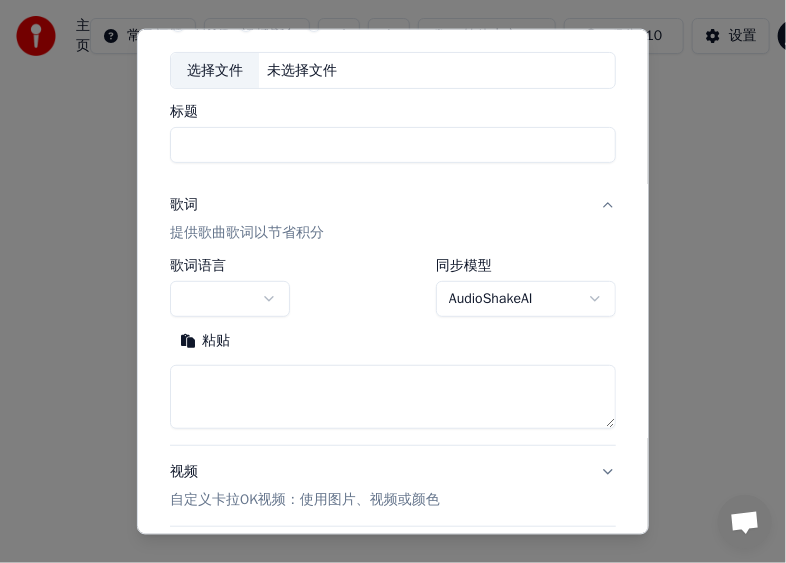 click on "**********" at bounding box center [393, 212] 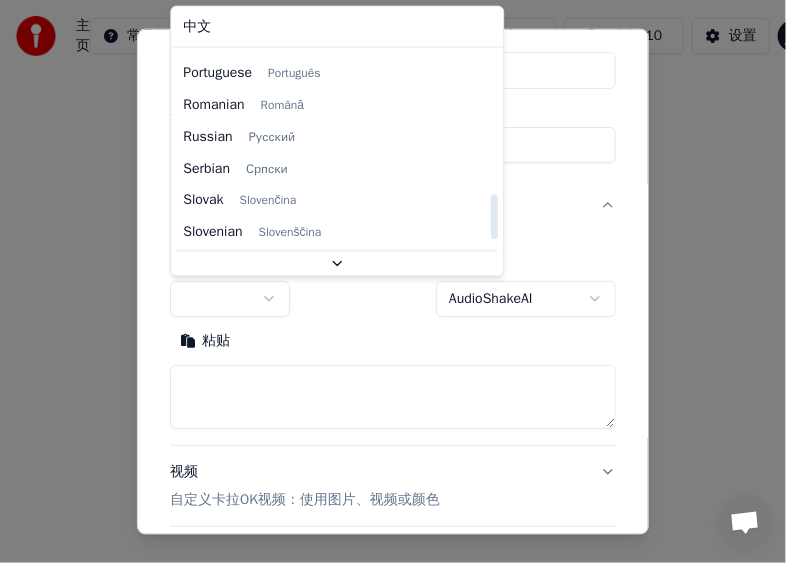 scroll, scrollTop: 1400, scrollLeft: 0, axis: vertical 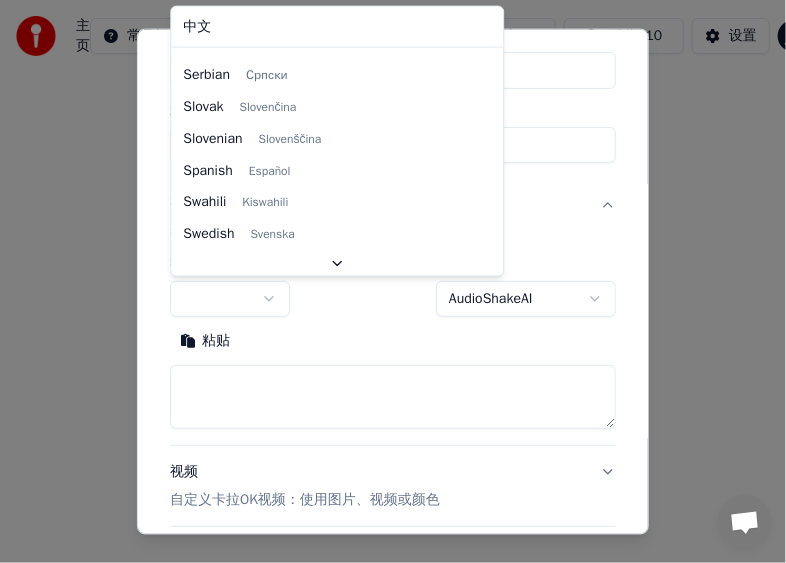 click on "**********" at bounding box center [393, 212] 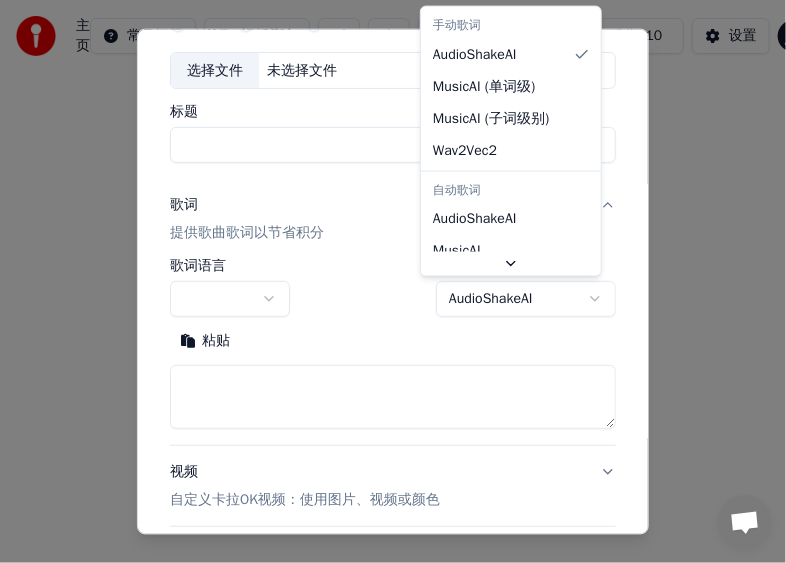 click on "**********" at bounding box center (393, 212) 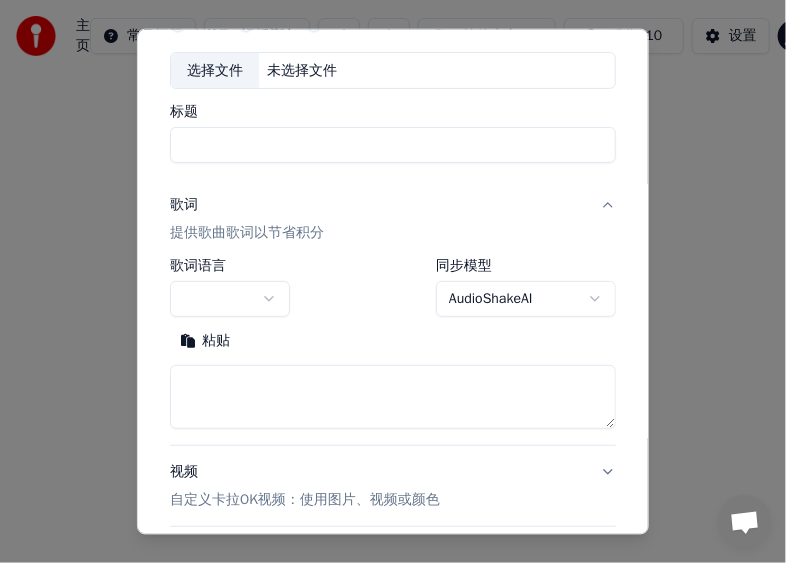 scroll, scrollTop: 200, scrollLeft: 0, axis: vertical 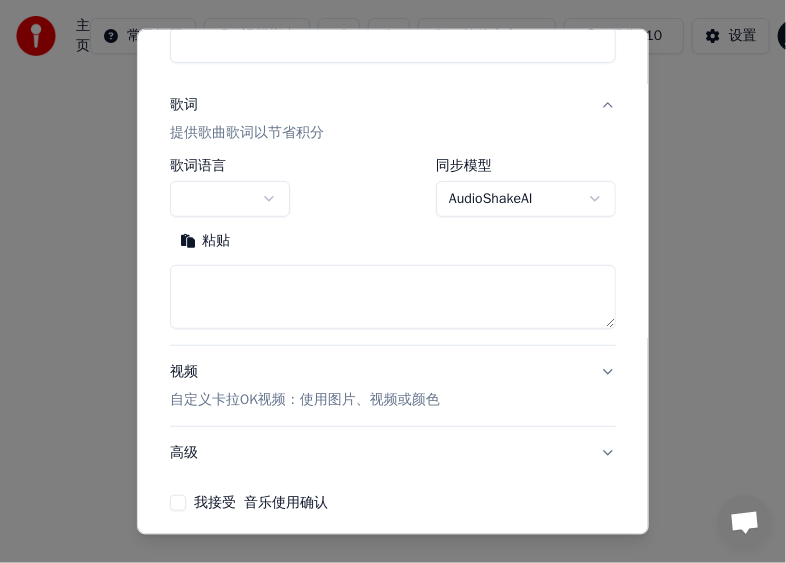 click on "**********" at bounding box center [393, 212] 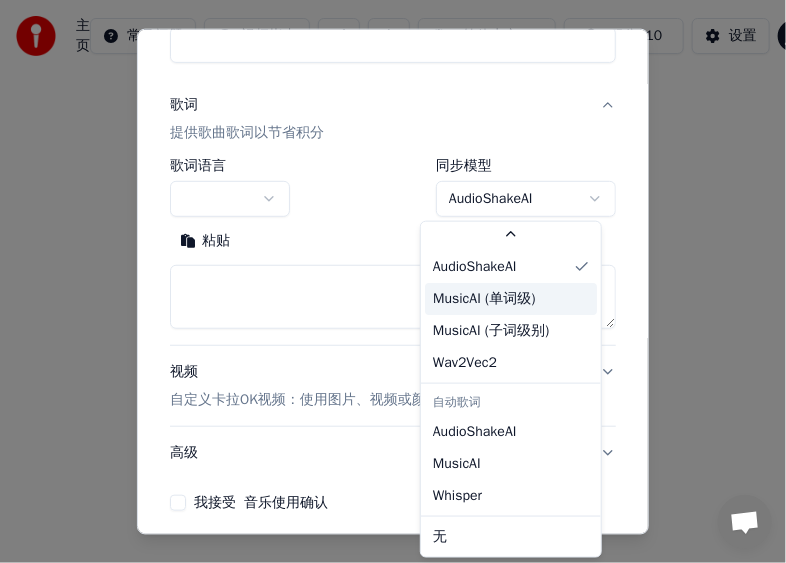 scroll, scrollTop: 26, scrollLeft: 0, axis: vertical 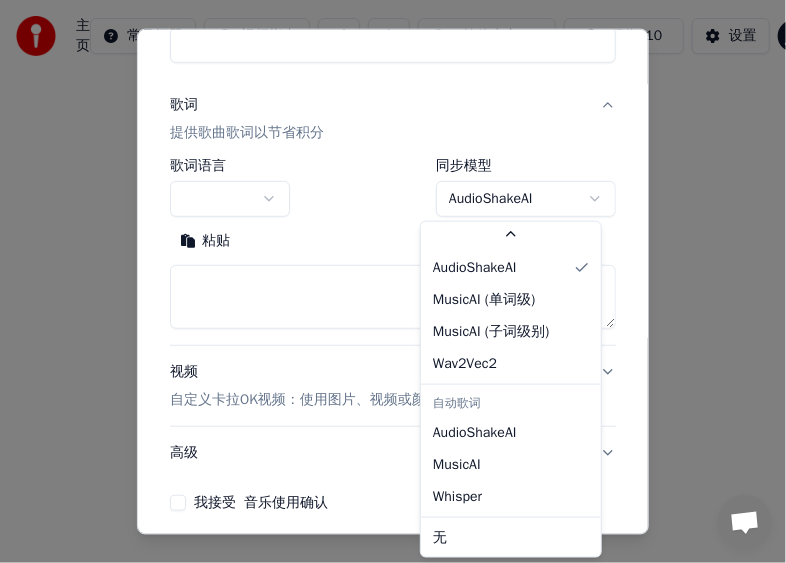 click on "**********" at bounding box center [393, 212] 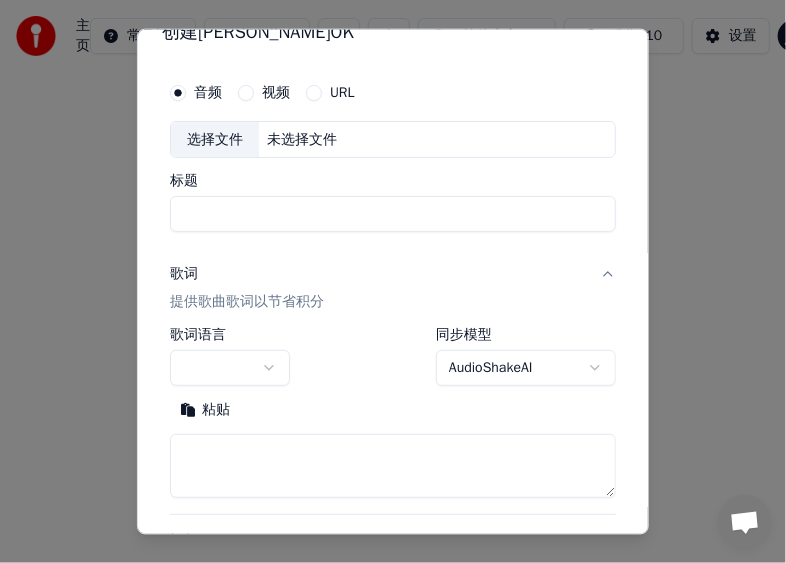 scroll, scrollTop: 0, scrollLeft: 0, axis: both 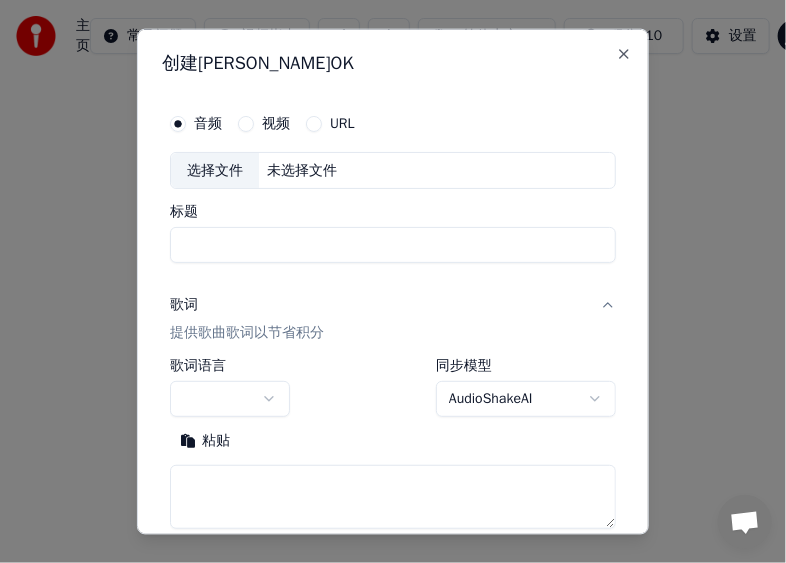click on "视频" at bounding box center (276, 123) 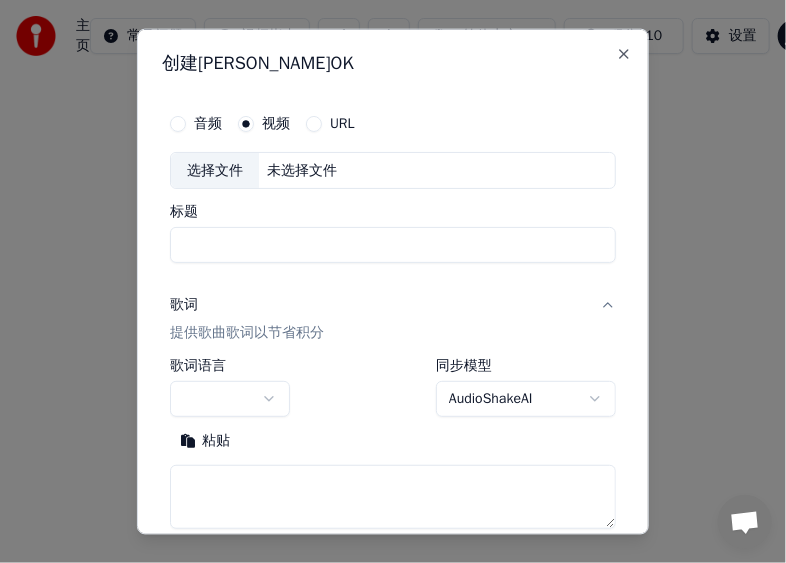 click on "URL" at bounding box center [330, 123] 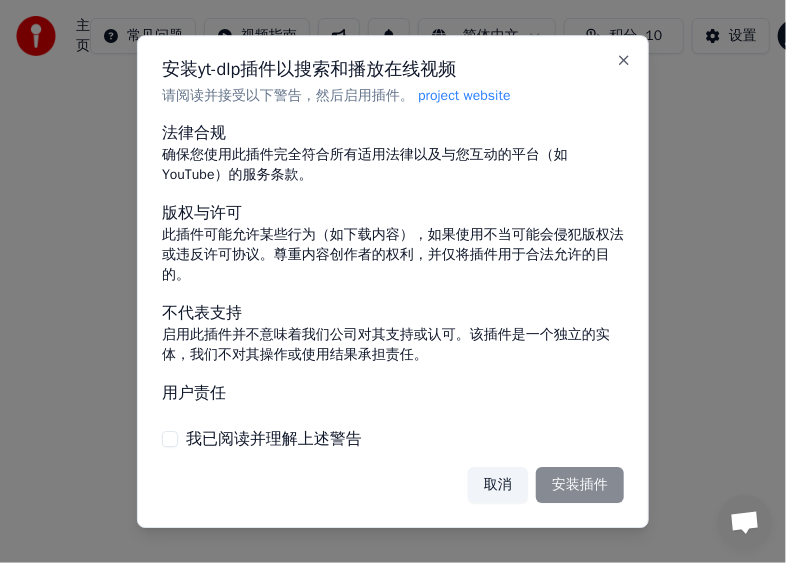 click on "我已阅读并理解上述警告" at bounding box center (274, 439) 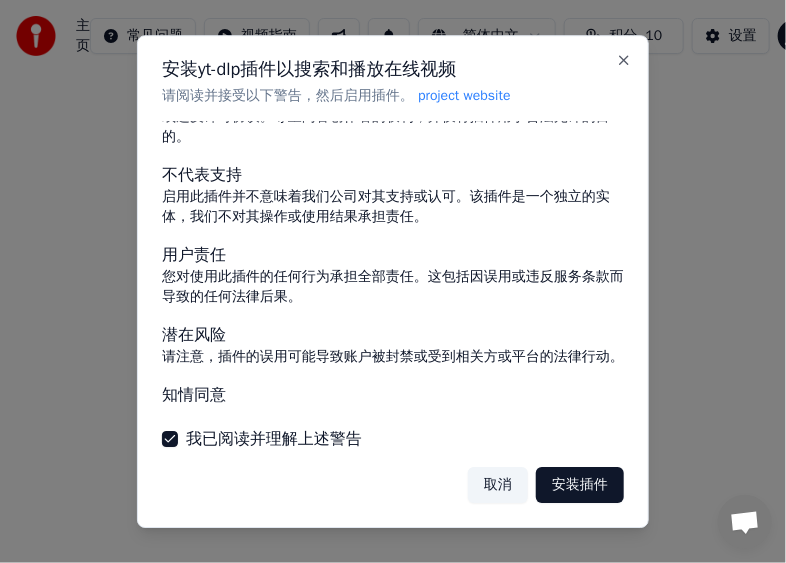 scroll, scrollTop: 202, scrollLeft: 0, axis: vertical 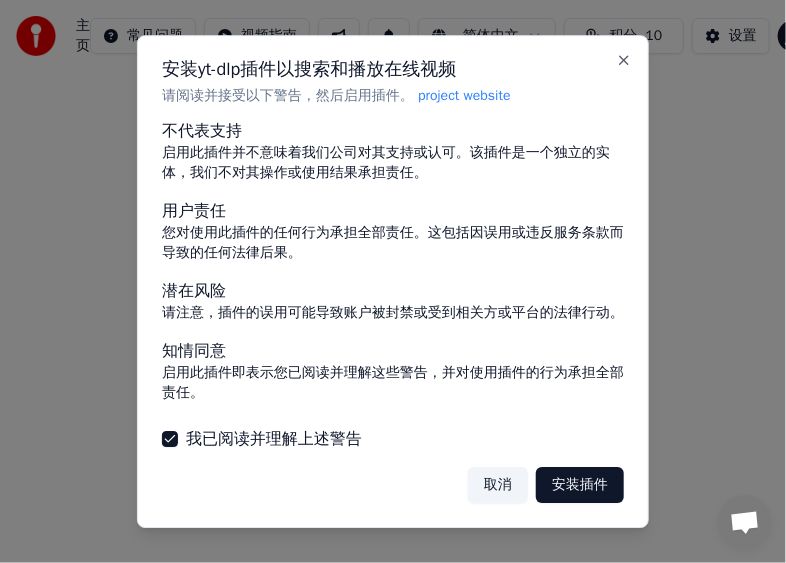 click on "取消" at bounding box center (498, 485) 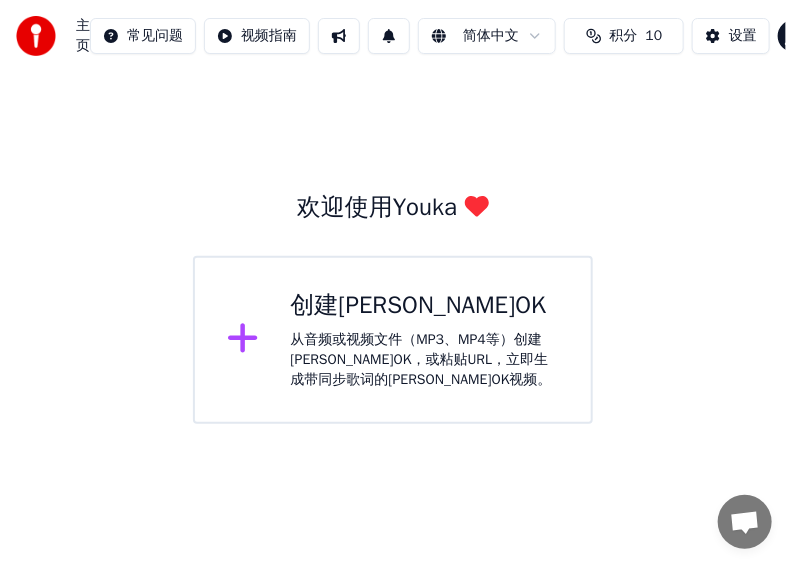 click on "创建卡拉OK 从音频或视频文件（MP3、MP4等）创建卡拉OK，或粘贴URL，立即生成带同步歌词的卡拉OK视频。" at bounding box center [393, 340] 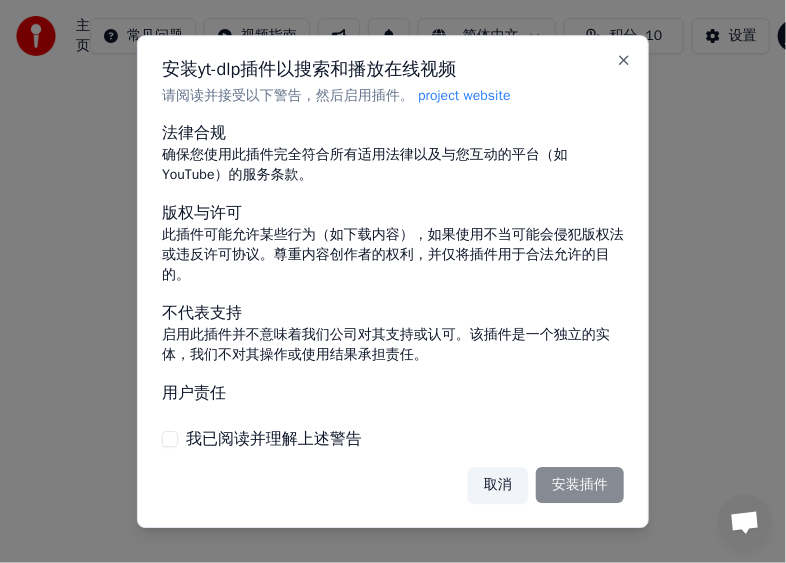 click on "取消" at bounding box center [498, 485] 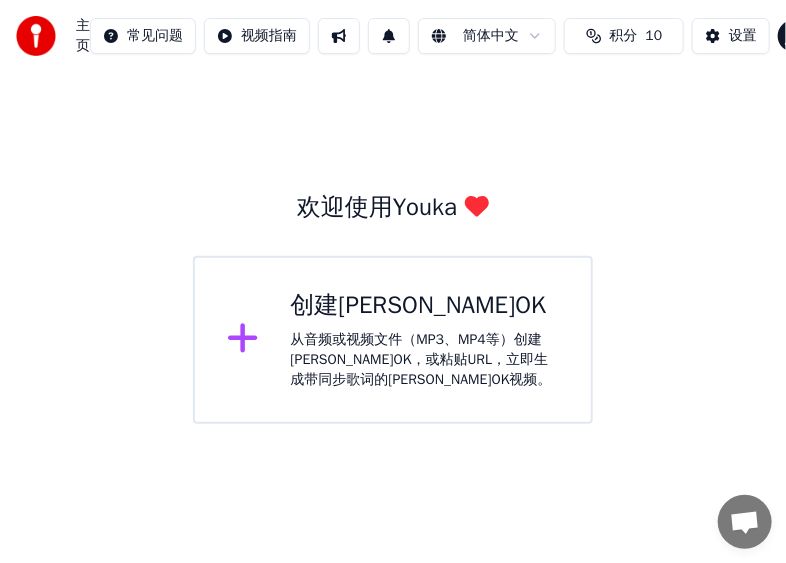 click on "从音频或视频文件（MP3、MP4等）创建卡拉OK，或粘贴URL，立即生成带同步歌词的卡拉OK视频。" at bounding box center (425, 360) 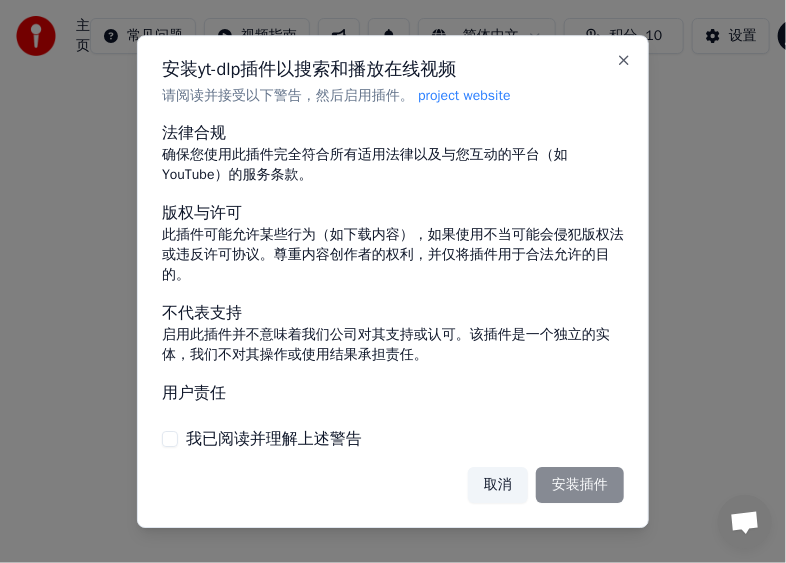 click on "我已阅读并理解上述警告" at bounding box center (274, 439) 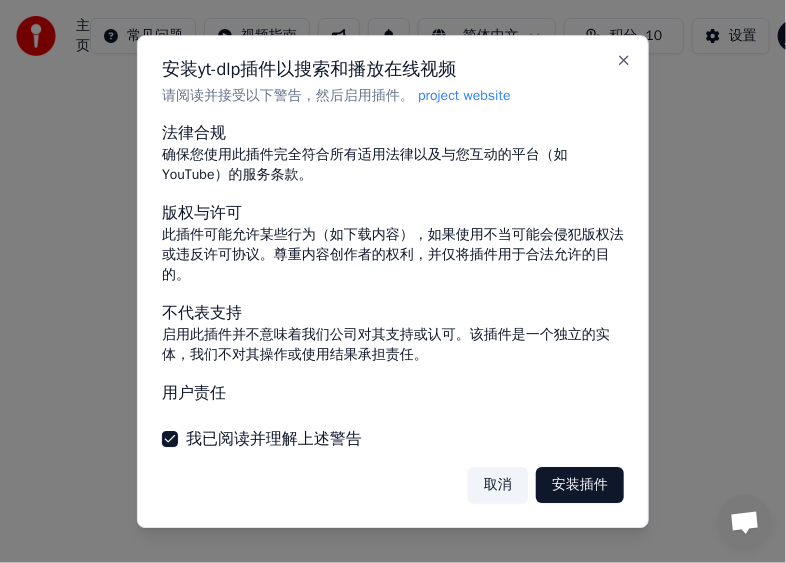 click on "安装yt-dlp插件以搜索和播放在线视频 请阅读并接受以下警告，然后启用插件。   project website 法律合规 确保您使用此插件完全符合所有适用法律以及与您互动的平台（如YouTube）的服务条款。 版权与许可 此插件可能允许某些行为（如下载内容），如果使用不当可能会侵犯版权法或违反许可协议。尊重内容创作者的权利，并仅将插件用于合法允许的目的。 不代表支持 启用此插件并不意味着我们公司对其支持或认可。该插件是一个独立的实体，我们不对其操作或使用结果承担责任。 用户责任 您对使用此插件的任何行为承担全部责任。这包括因误用或违反服务条款而导致的任何法律后果。 潜在风险 请注意，插件的误用可能导致账户被封禁或受到相关方或平台的法律行动。 知情同意 启用此插件即表示您已阅读并理解这些警告，并对使用插件的行为承担全部责任。 取消" at bounding box center [393, 281] 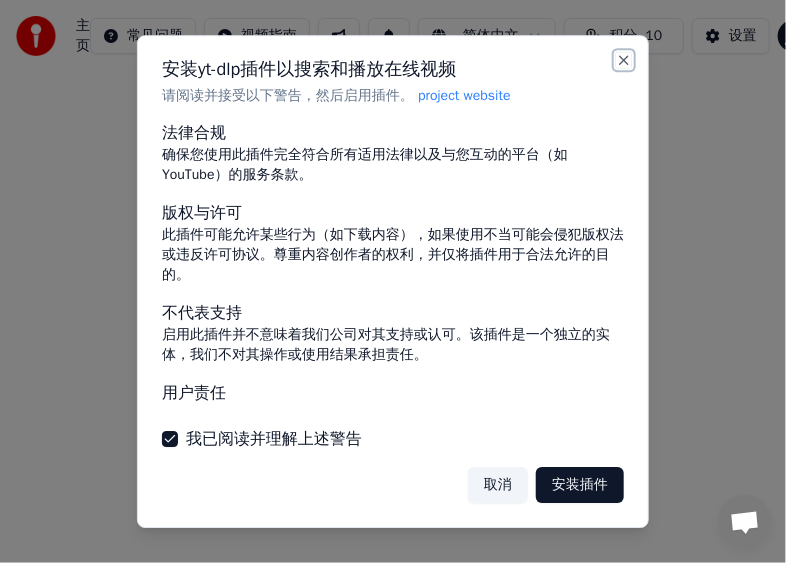 click on "Close" at bounding box center [624, 60] 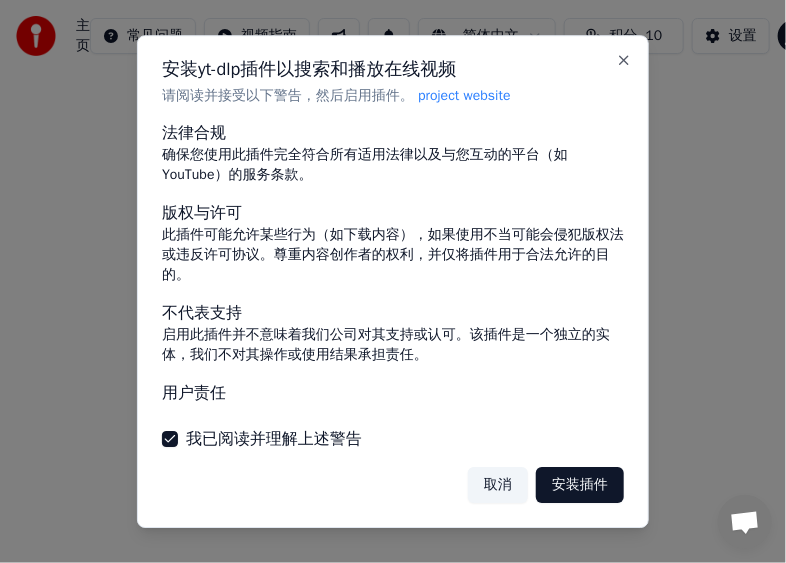 click on "安装yt-dlp插件以搜索和播放在线视频 请阅读并接受以下警告，然后启用插件。   project website 法律合规 确保您使用此插件完全符合所有适用法律以及与您互动的平台（如YouTube）的服务条款。 版权与许可 此插件可能允许某些行为（如下载内容），如果使用不当可能会侵犯版权法或违反许可协议。尊重内容创作者的权利，并仅将插件用于合法允许的目的。 不代表支持 启用此插件并不意味着我们公司对其支持或认可。该插件是一个独立的实体，我们不对其操作或使用结果承担责任。 用户责任 您对使用此插件的任何行为承担全部责任。这包括因误用或违反服务条款而导致的任何法律后果。 潜在风险 请注意，插件的误用可能导致账户被封禁或受到相关方或平台的法律行动。 知情同意 启用此插件即表示您已阅读并理解这些警告，并对使用插件的行为承担全部责任。 取消" at bounding box center [393, 281] 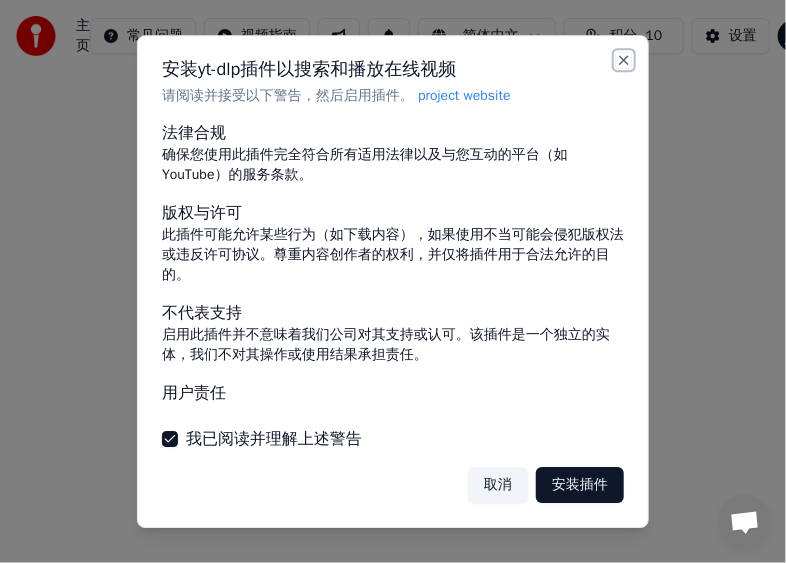 click on "Close" at bounding box center [624, 60] 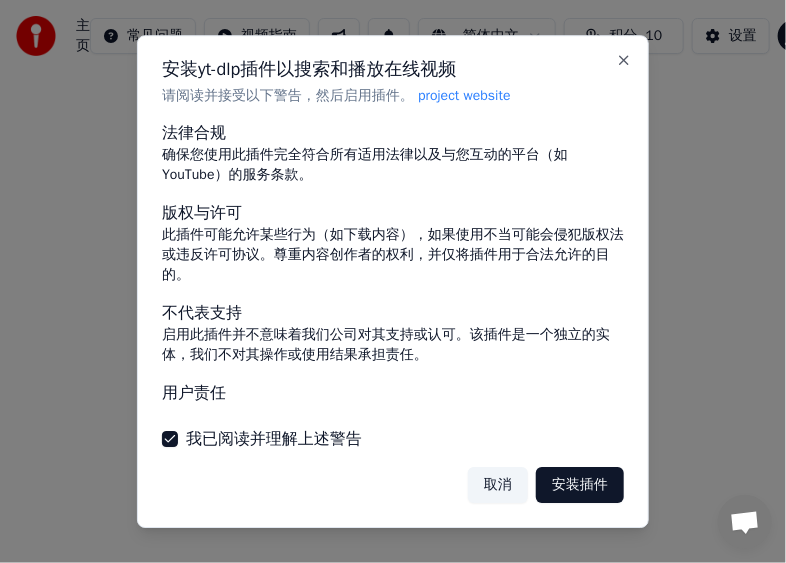 click on "安装插件" at bounding box center [580, 485] 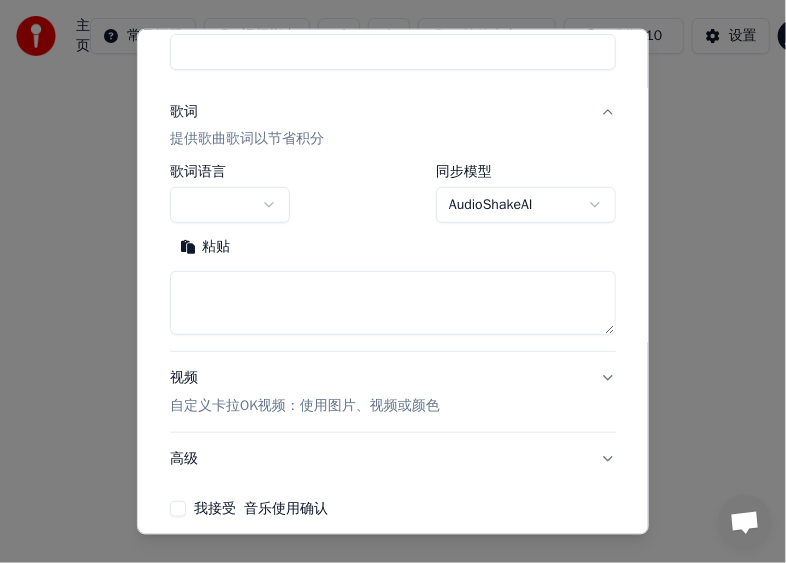 scroll, scrollTop: 285, scrollLeft: 0, axis: vertical 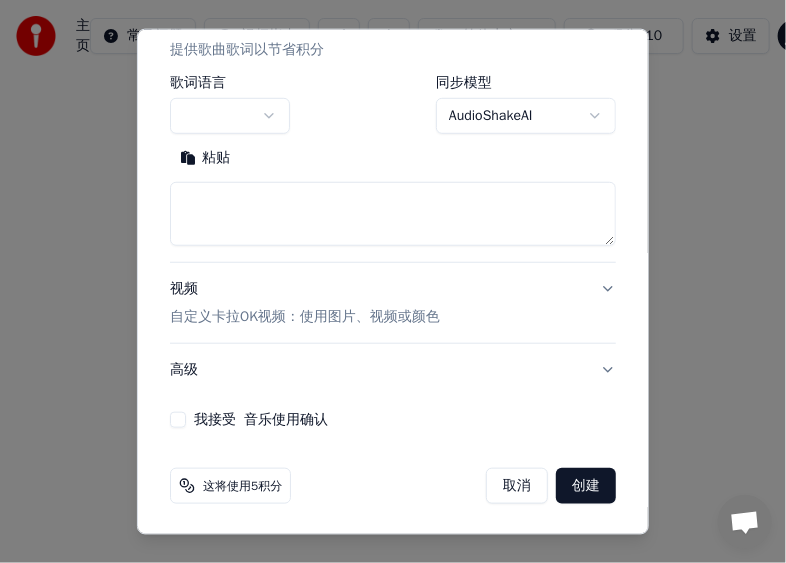 click on "视频 自定义卡拉OK视频：使用图片、视频或颜色" at bounding box center [393, 303] 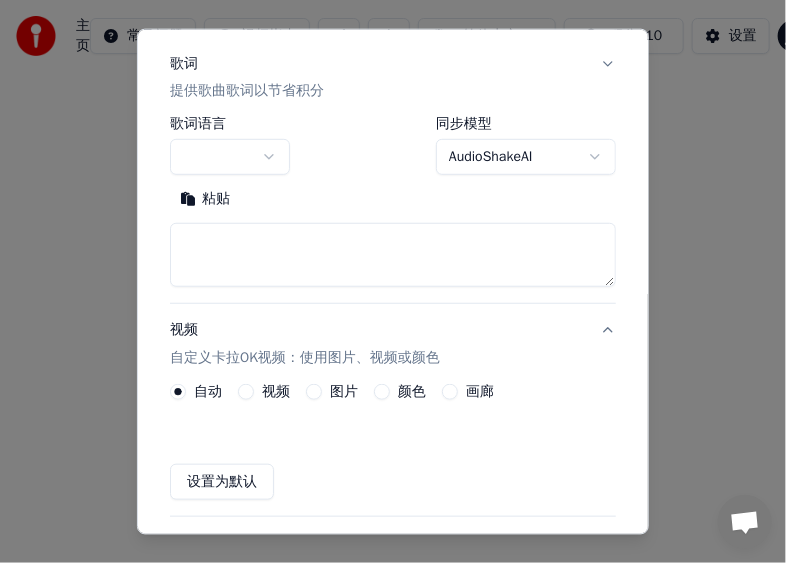 scroll, scrollTop: 232, scrollLeft: 0, axis: vertical 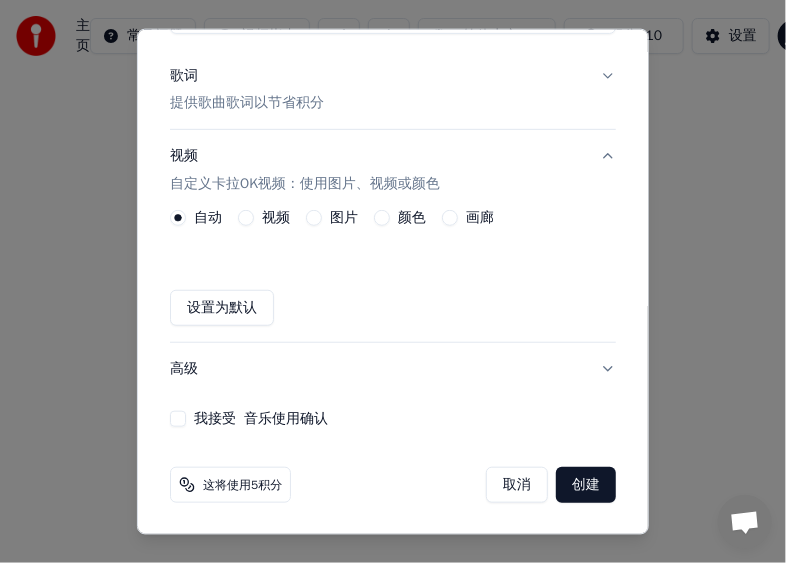 click on "音乐使用确认" at bounding box center (286, 419) 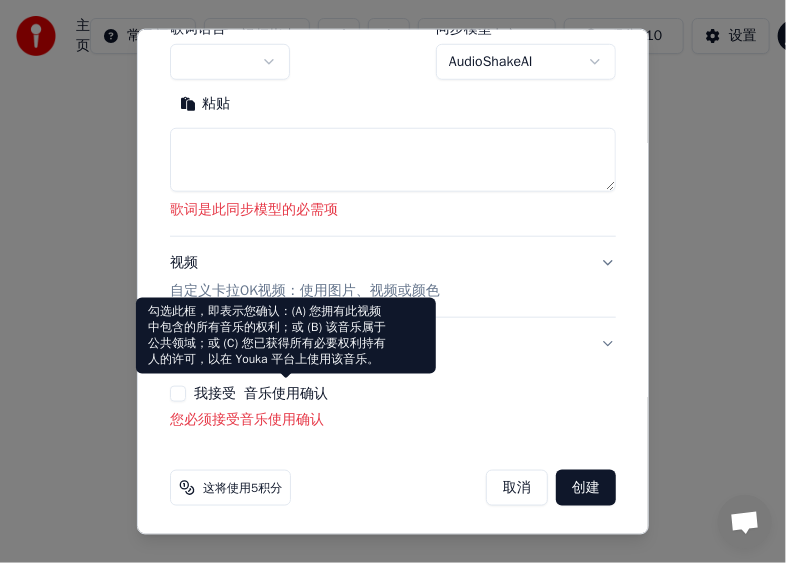 scroll, scrollTop: 397, scrollLeft: 0, axis: vertical 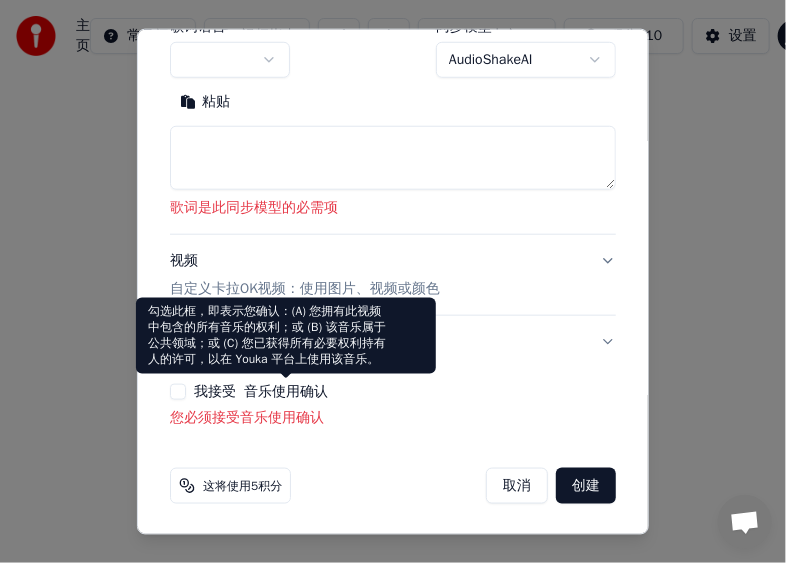 click on "我接受   音乐使用确认" at bounding box center (393, 392) 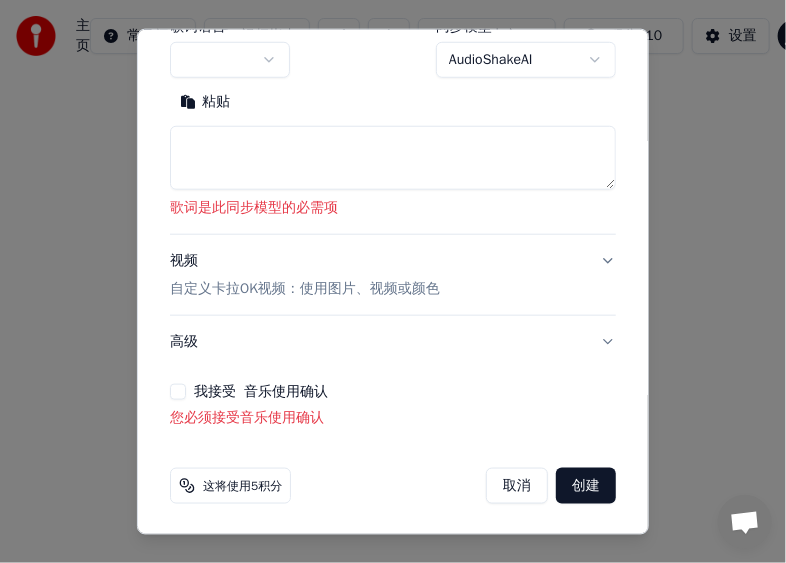 click on "我接受   音乐使用确认" at bounding box center (178, 392) 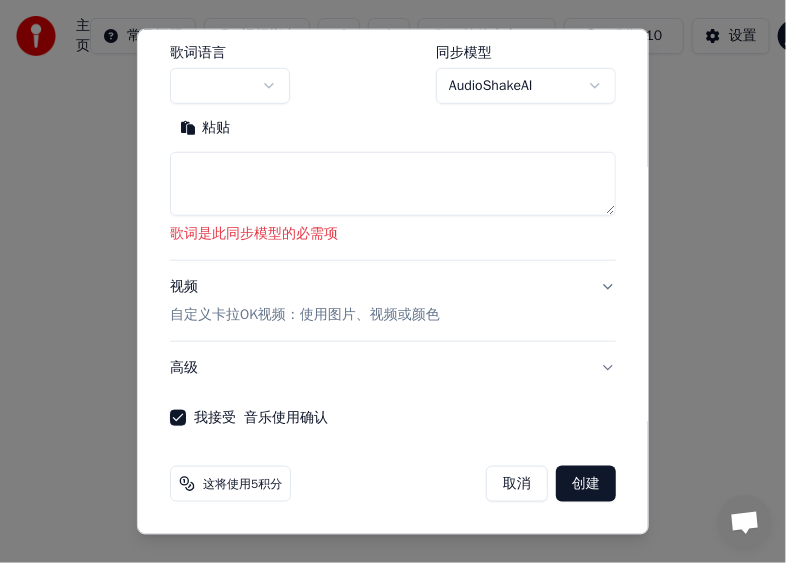 scroll, scrollTop: 369, scrollLeft: 0, axis: vertical 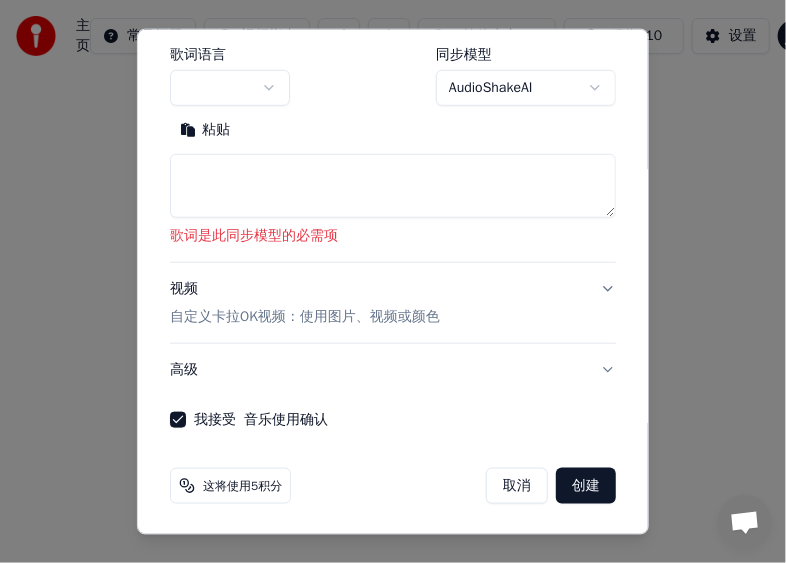 click on "高级" at bounding box center [393, 370] 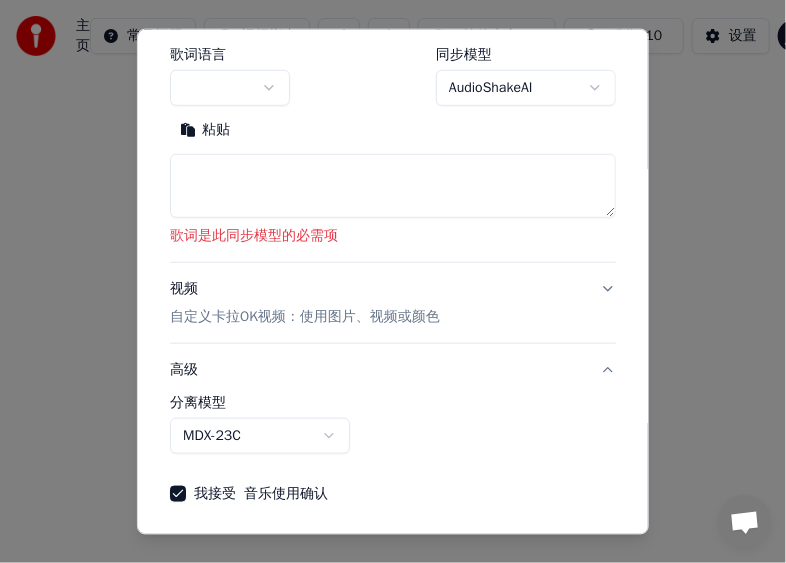 scroll, scrollTop: 229, scrollLeft: 0, axis: vertical 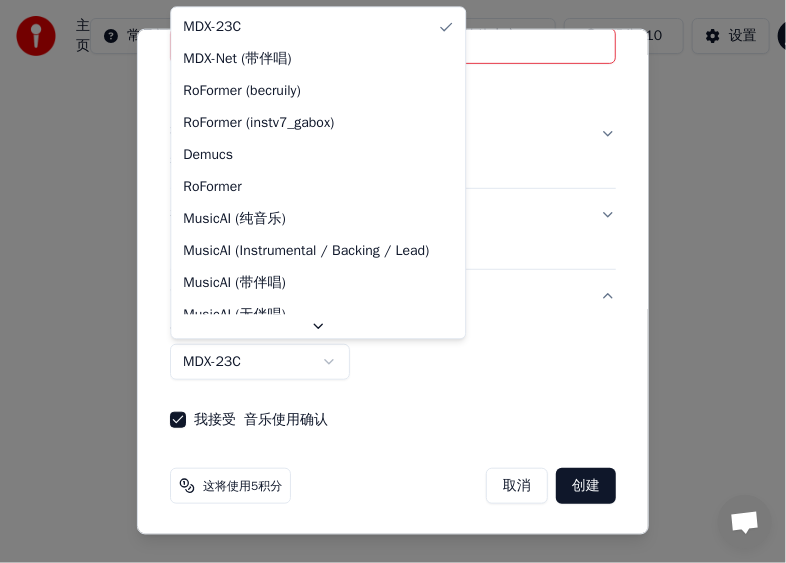 click on "**********" at bounding box center (393, 212) 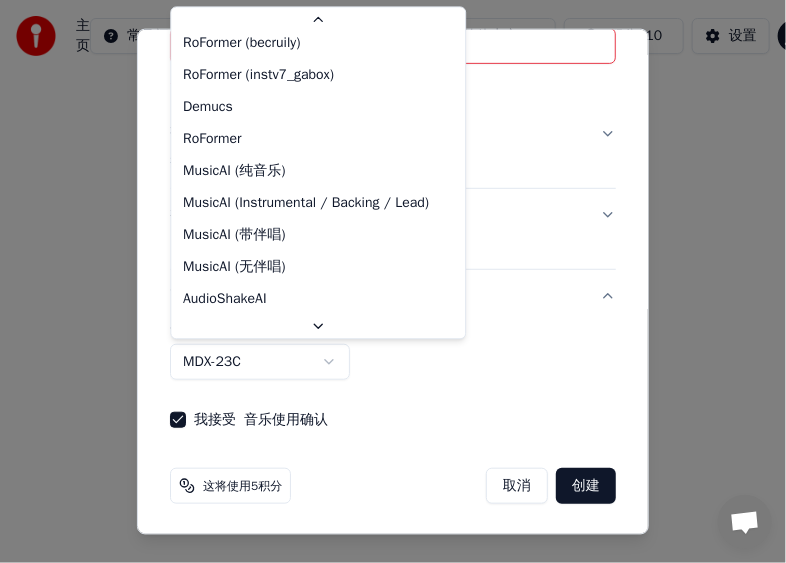 scroll, scrollTop: 52, scrollLeft: 0, axis: vertical 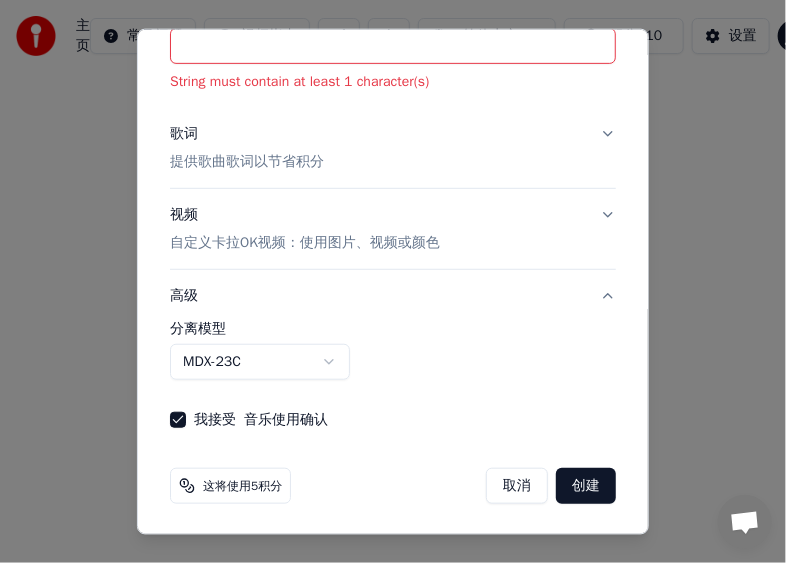 click on "**********" at bounding box center [393, 212] 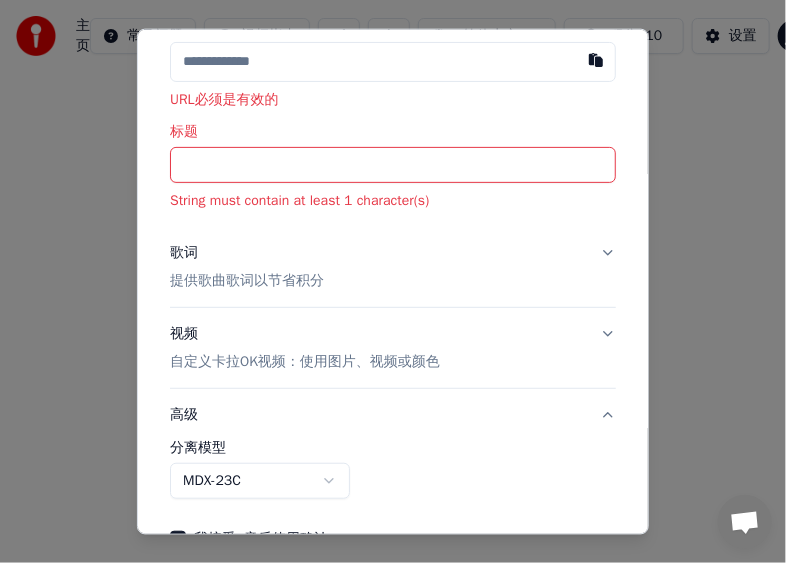 scroll, scrollTop: 0, scrollLeft: 0, axis: both 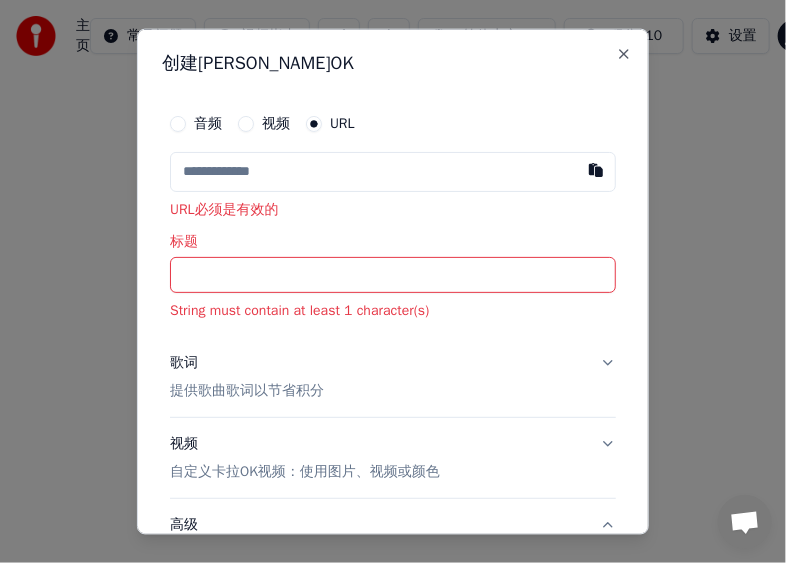 click on "音频" at bounding box center [196, 123] 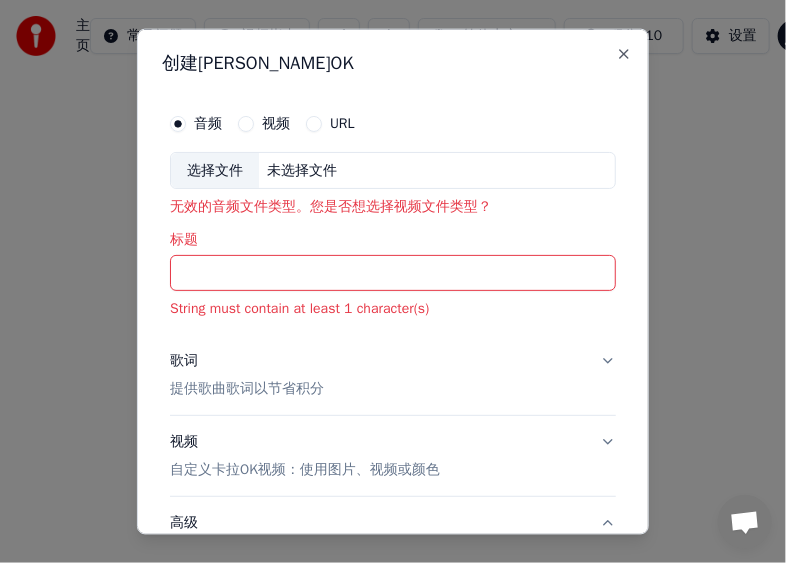 click on "标题" at bounding box center (393, 273) 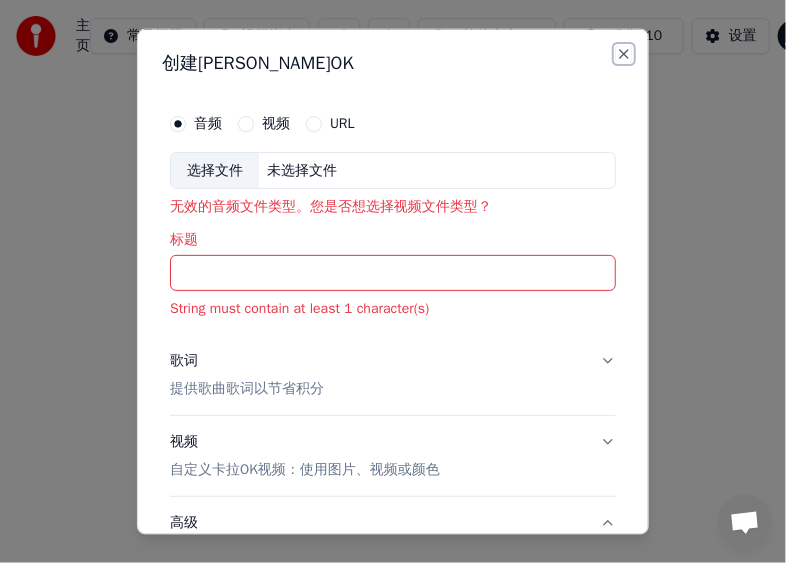 click on "Close" at bounding box center [624, 53] 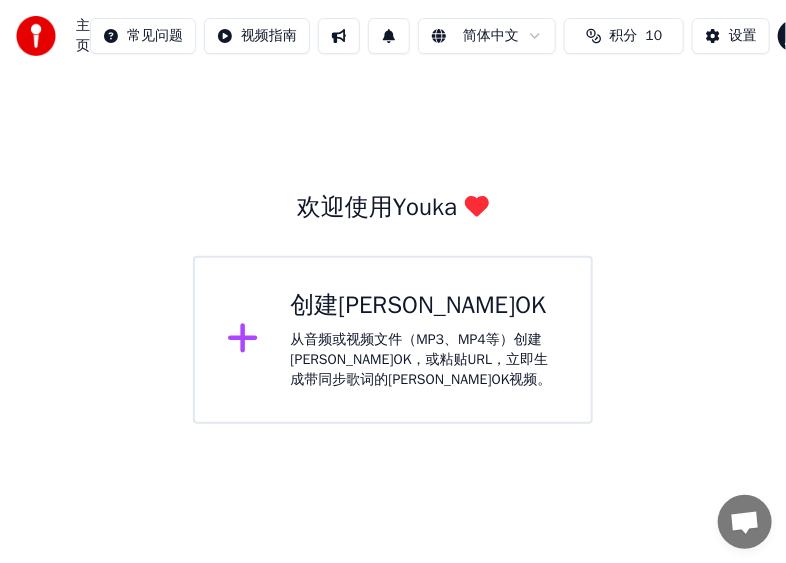 click on "积分 10" at bounding box center (624, 36) 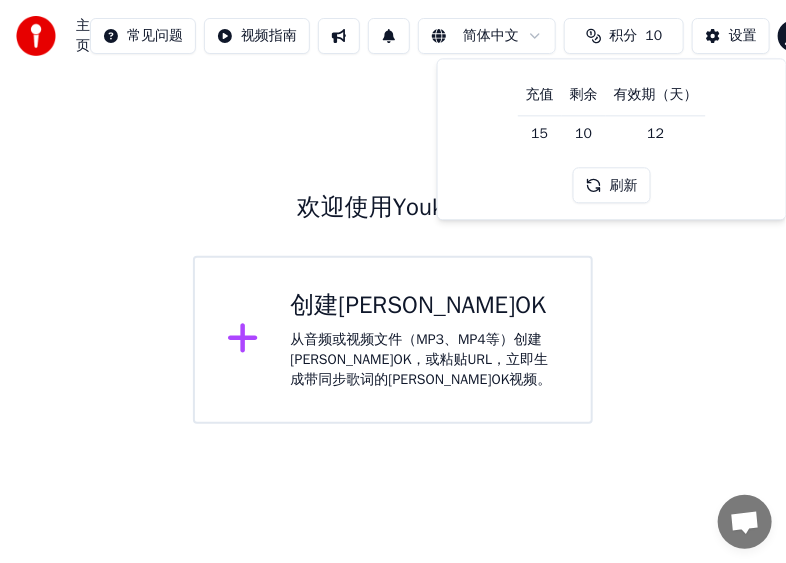 click on "充值" at bounding box center (540, 95) 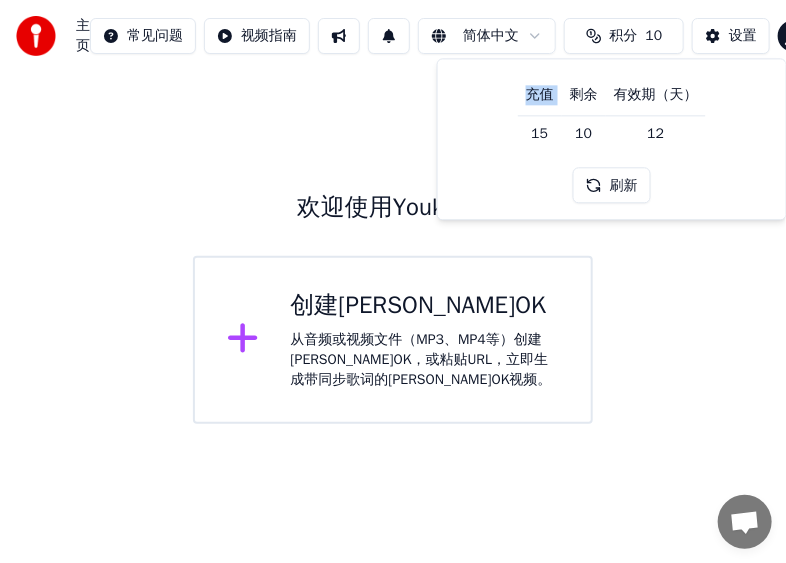 click on "充值" at bounding box center [540, 95] 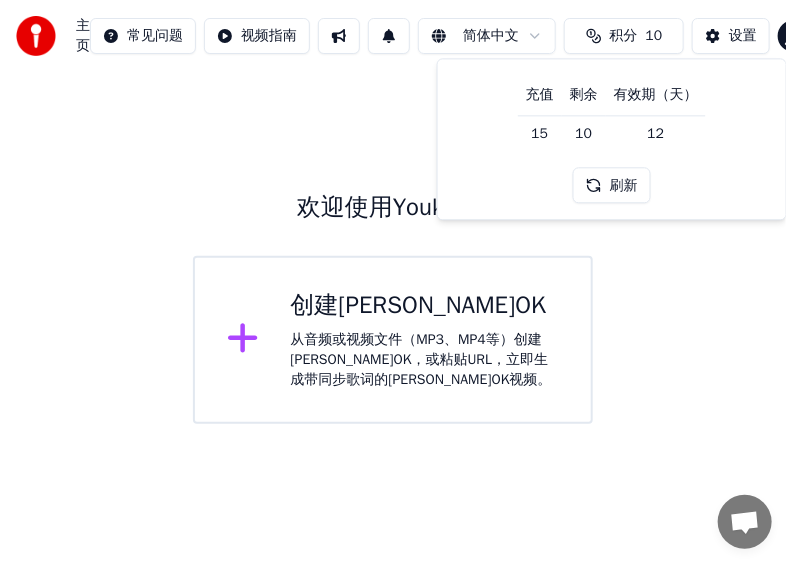 click on "剩余" at bounding box center (584, 95) 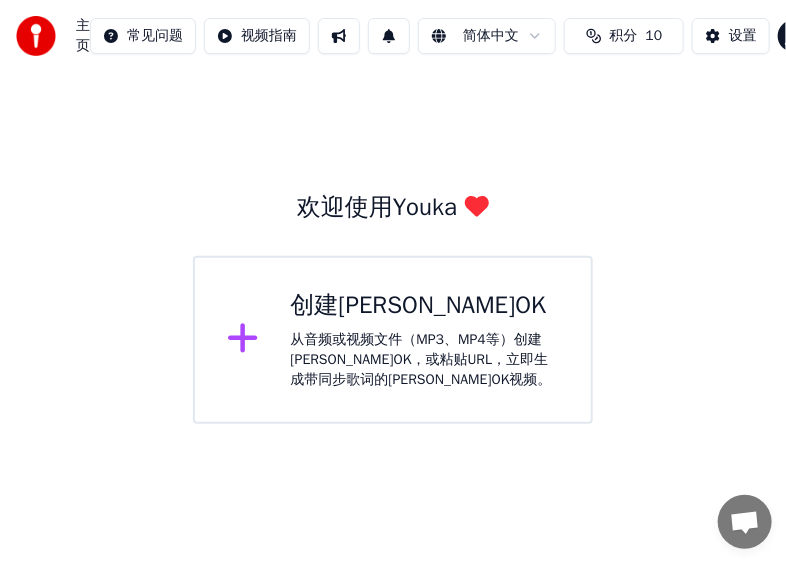 click on "积分" at bounding box center (624, 36) 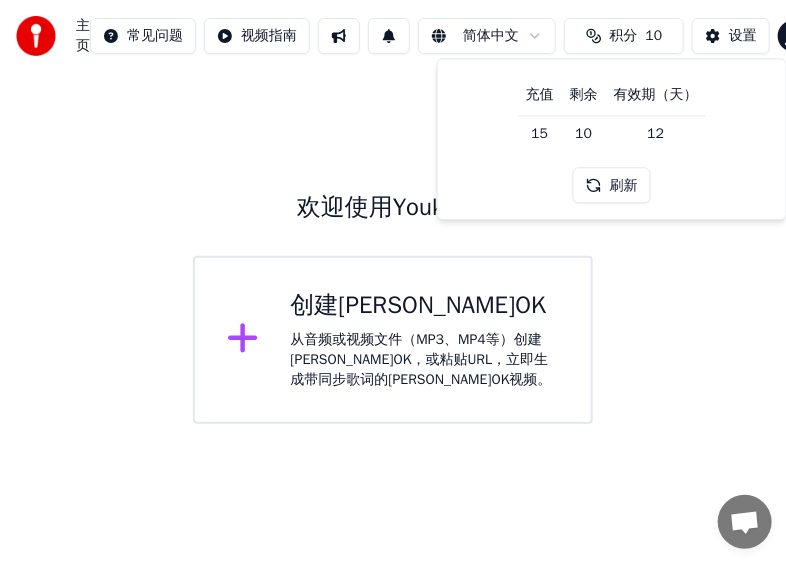 click on "设置" at bounding box center [731, 36] 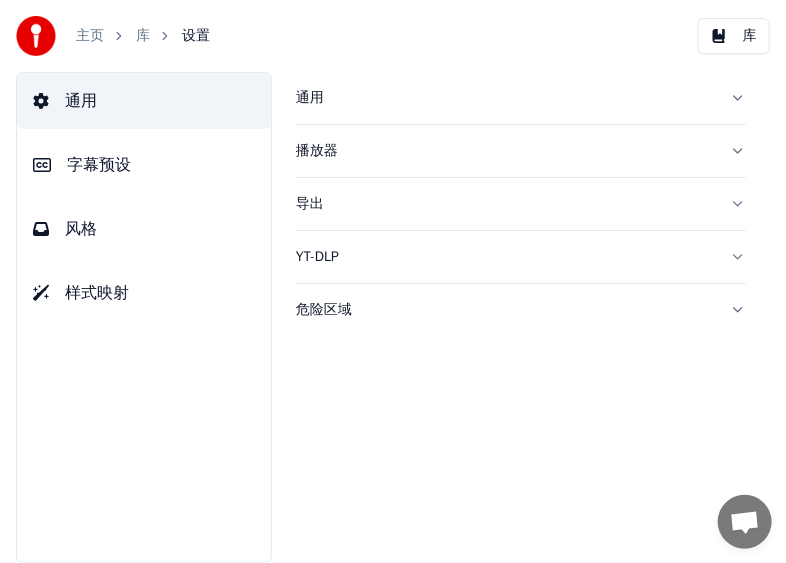click on "字幕预设" at bounding box center [144, 165] 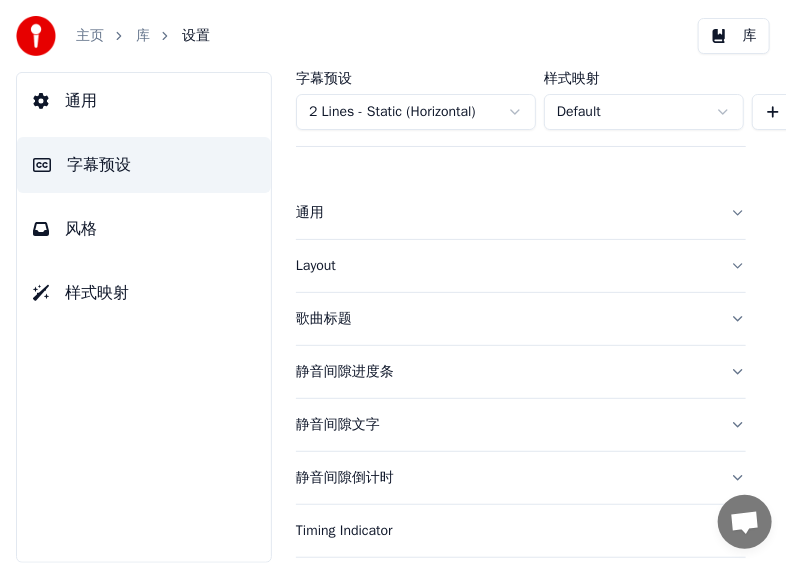 click on "主页 库 设置 库 通用 字幕预设 风格 样式映射 字幕预设 2 Lines - Static (Horizontal) 样式映射 Default 新建 删除 设置为默认 通用 Layout 歌曲标题 静音间隙进度条 静音间隙文字 静音间隙倒计时 Timing Indicator 背景框 淡入淡出效果 偏移 每行最大字符数 自动拆分行 Advanced Settings" at bounding box center (393, 281) 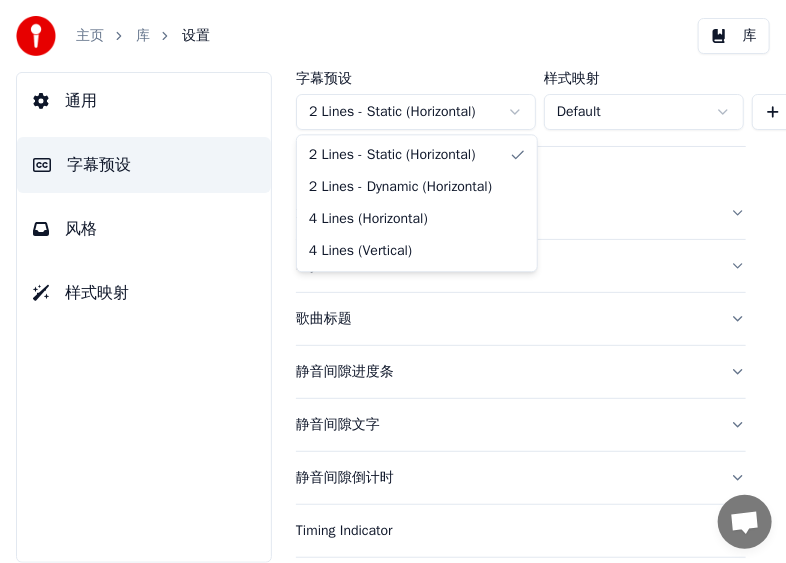 click on "主页 库 设置 库 通用 字幕预设 风格 样式映射 字幕预设 2 Lines - Static (Horizontal) 样式映射 Default 新建 删除 设置为默认 通用 Layout 歌曲标题 静音间隙进度条 静音间隙文字 静音间隙倒计时 Timing Indicator 背景框 淡入淡出效果 偏移 每行最大字符数 自动拆分行 Advanced Settings 2 Lines - Static (Horizontal) 2 Lines - Dynamic (Horizontal) 4 Lines (Horizontal) 4 Lines (Vertical)" at bounding box center [393, 281] 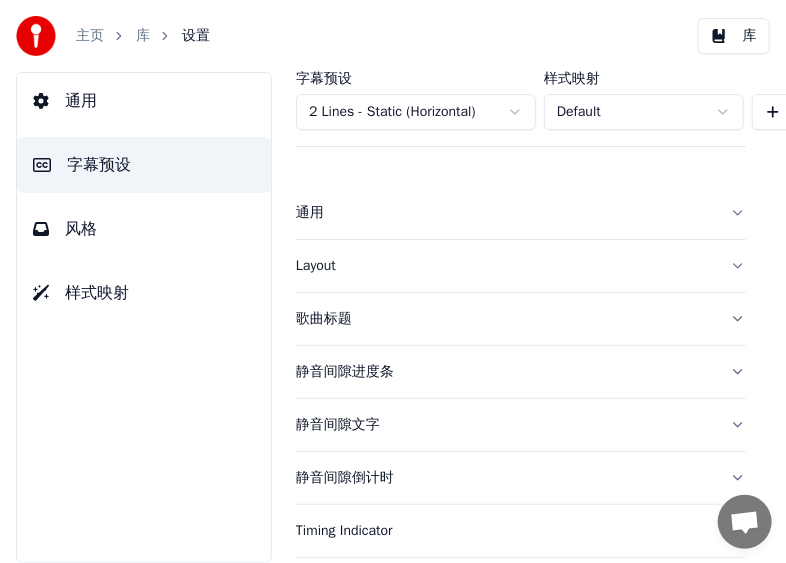 click on "主页 库 设置 库 通用 字幕预设 风格 样式映射 字幕预设 2 Lines - Static (Horizontal) 样式映射 Default 新建 删除 设置为默认 通用 Layout 歌曲标题 静音间隙进度条 静音间隙文字 静音间隙倒计时 Timing Indicator 背景框 淡入淡出效果 偏移 每行最大字符数 自动拆分行 Advanced Settings" at bounding box center [393, 281] 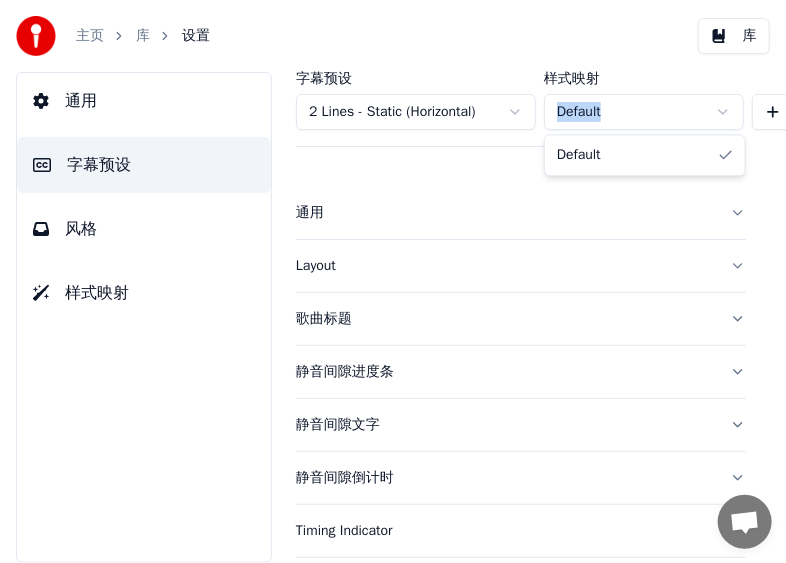 click on "主页 库 设置 库 通用 字幕预设 风格 样式映射 字幕预设 2 Lines - Static (Horizontal) 样式映射 Default 新建 删除 设置为默认 通用 Layout 歌曲标题 静音间隙进度条 静音间隙文字 静音间隙倒计时 Timing Indicator 背景框 淡入淡出效果 偏移 每行最大字符数 自动拆分行 Advanced Settings Default" at bounding box center (393, 281) 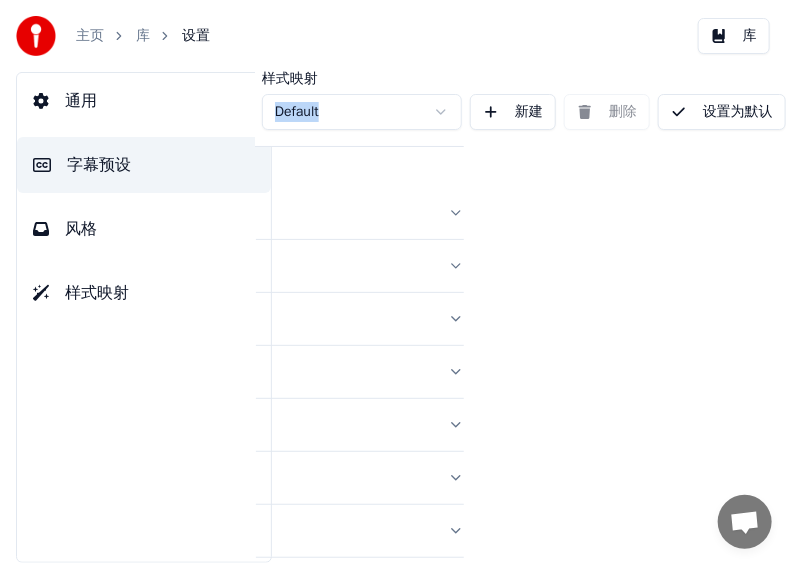 scroll, scrollTop: 0, scrollLeft: 0, axis: both 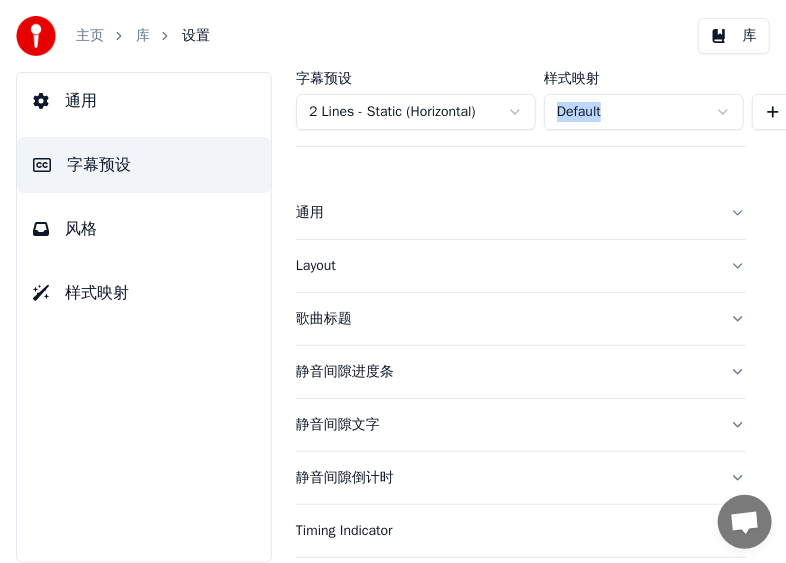 click on "通用" at bounding box center (521, 213) 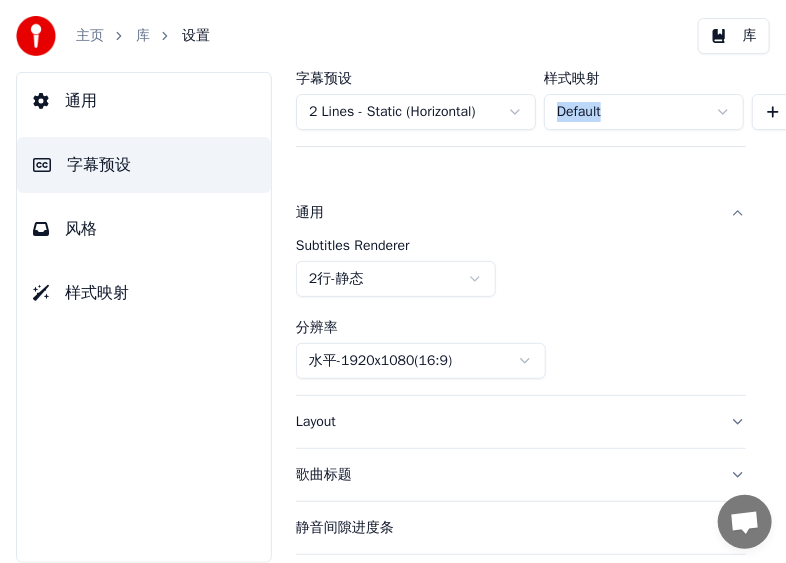 click on "通用" at bounding box center [505, 213] 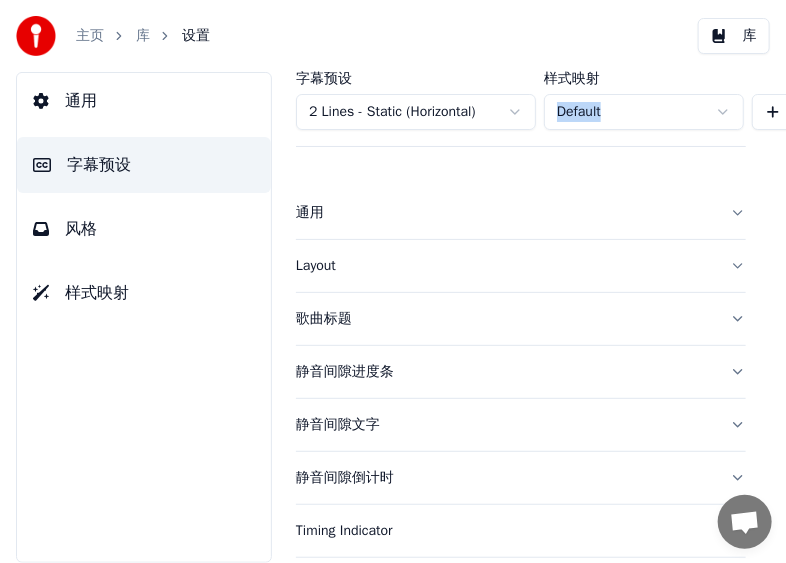 click on "Layout" at bounding box center (505, 266) 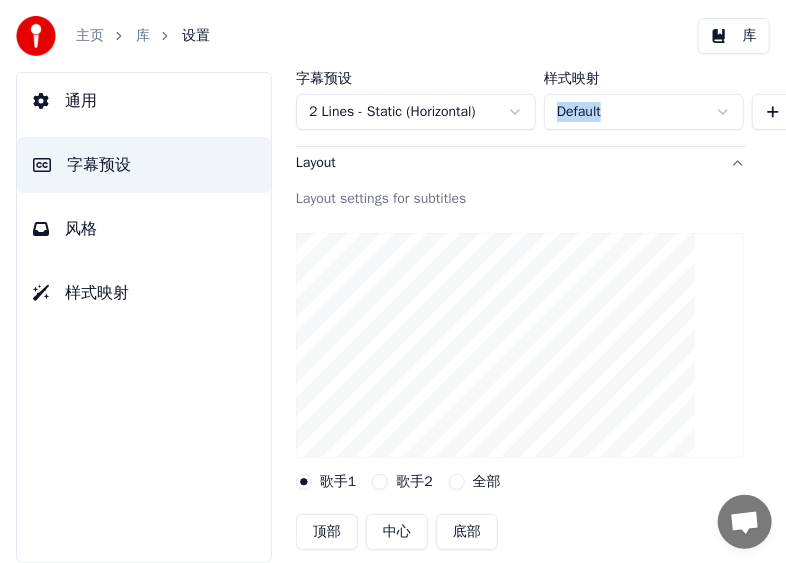 scroll, scrollTop: 100, scrollLeft: 0, axis: vertical 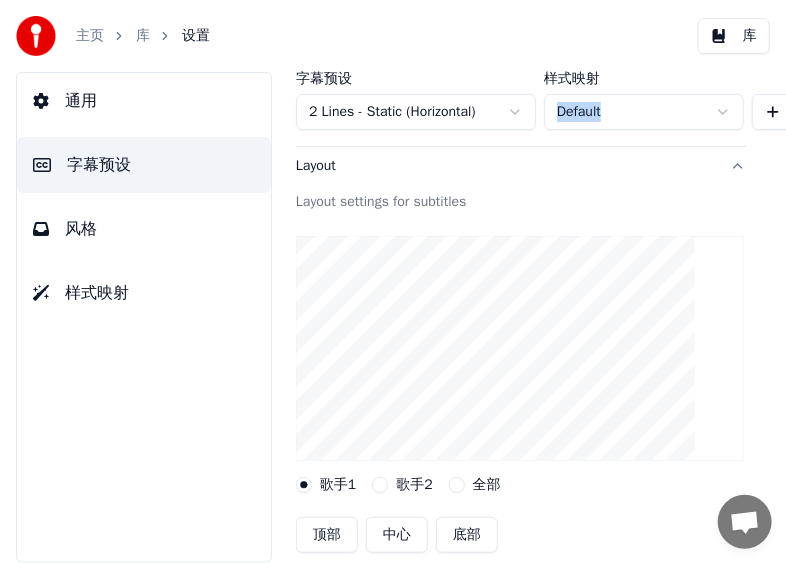 click on "Layout" at bounding box center [505, 166] 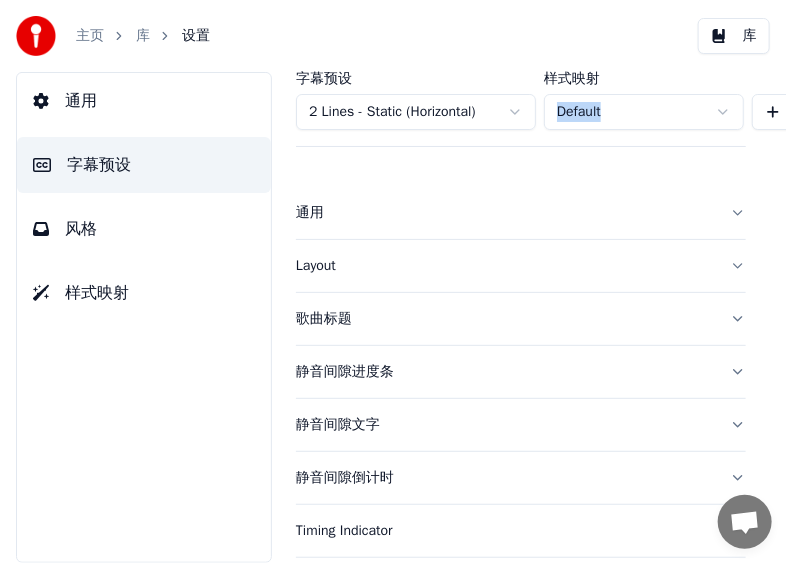 scroll, scrollTop: 0, scrollLeft: 0, axis: both 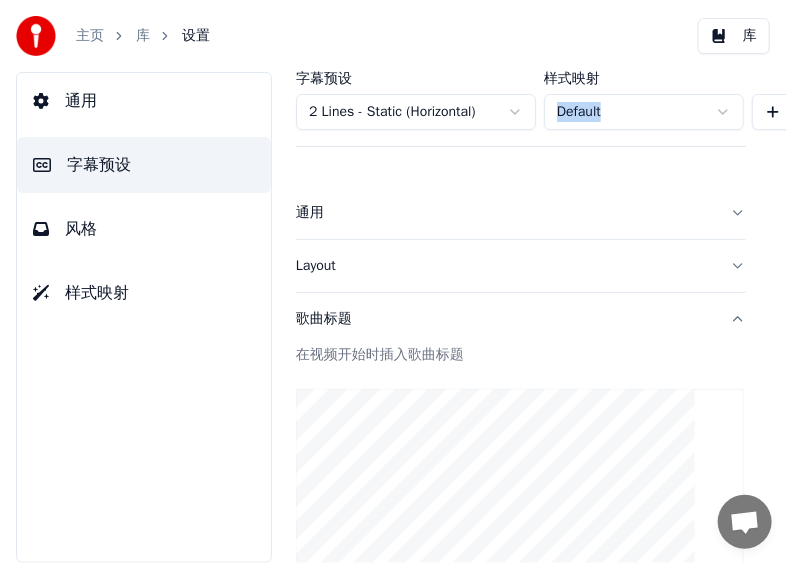 click on "歌曲标题" at bounding box center (521, 319) 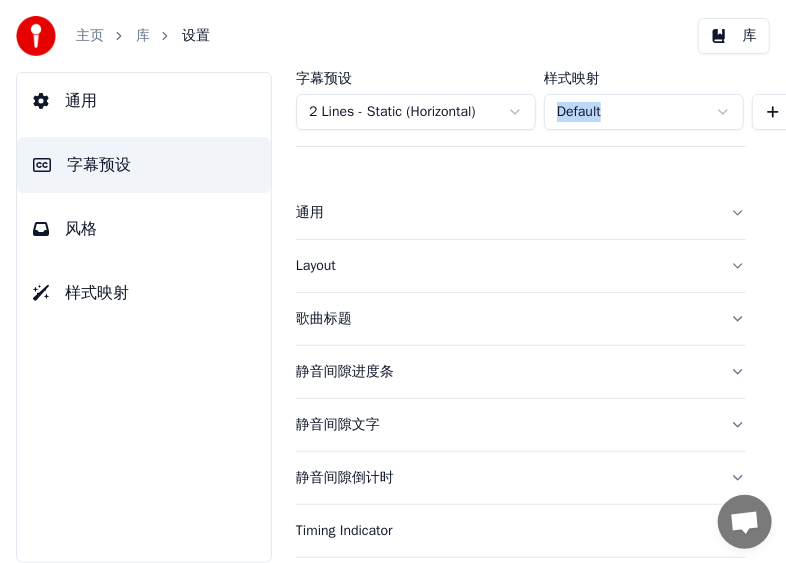 click on "静音间隙进度条" at bounding box center [521, 372] 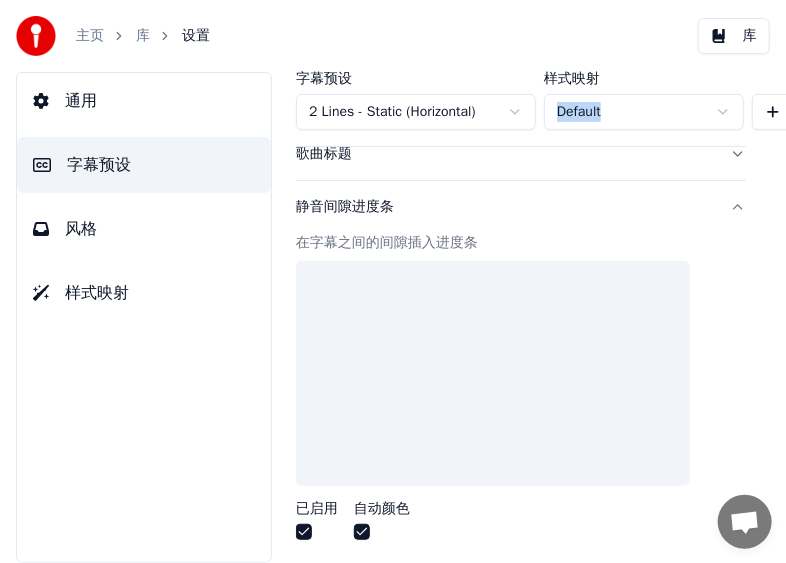 scroll, scrollTop: 200, scrollLeft: 0, axis: vertical 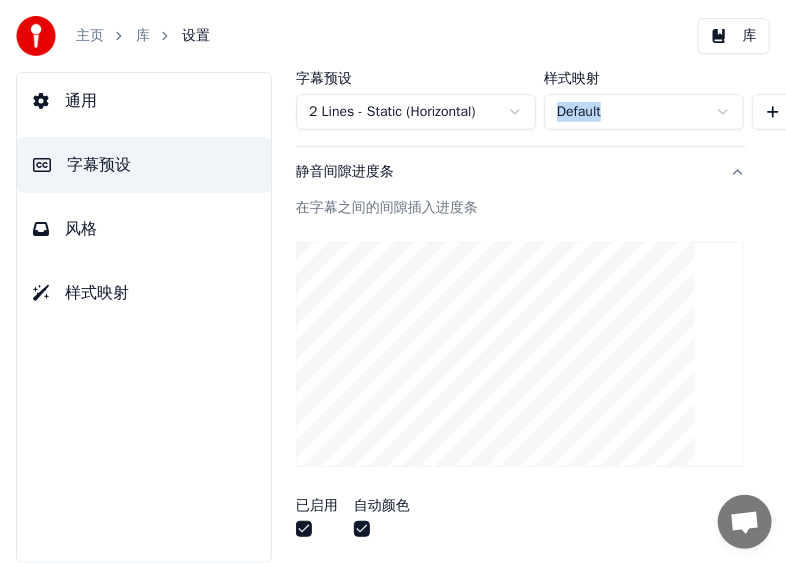 click on "静音间隙进度条" at bounding box center (521, 172) 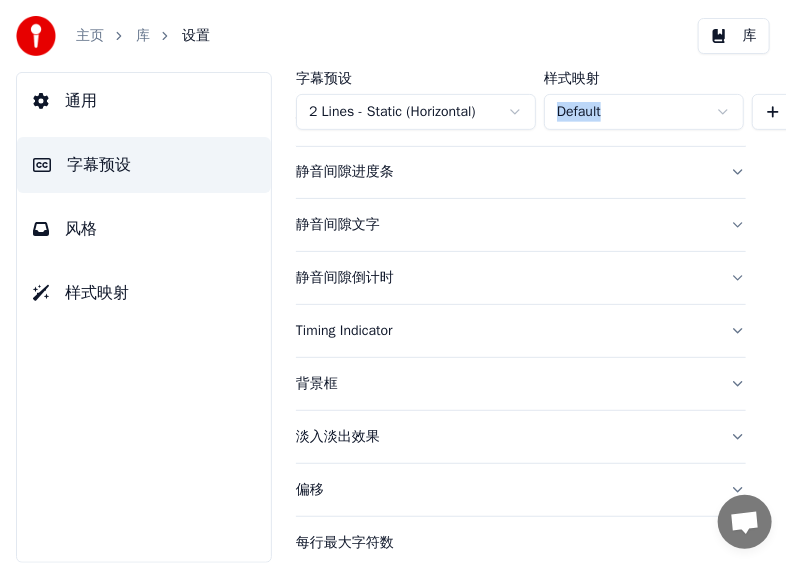 click on "静音间隙文字" at bounding box center [521, 225] 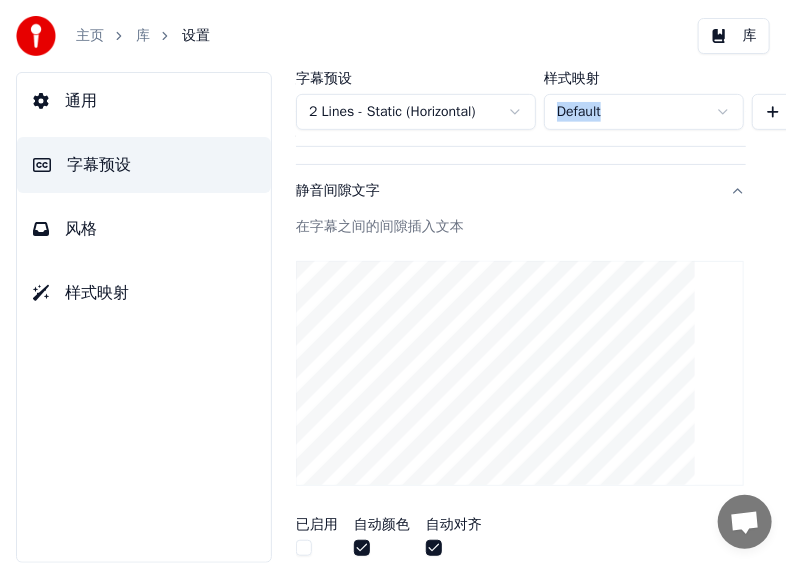 scroll, scrollTop: 200, scrollLeft: 0, axis: vertical 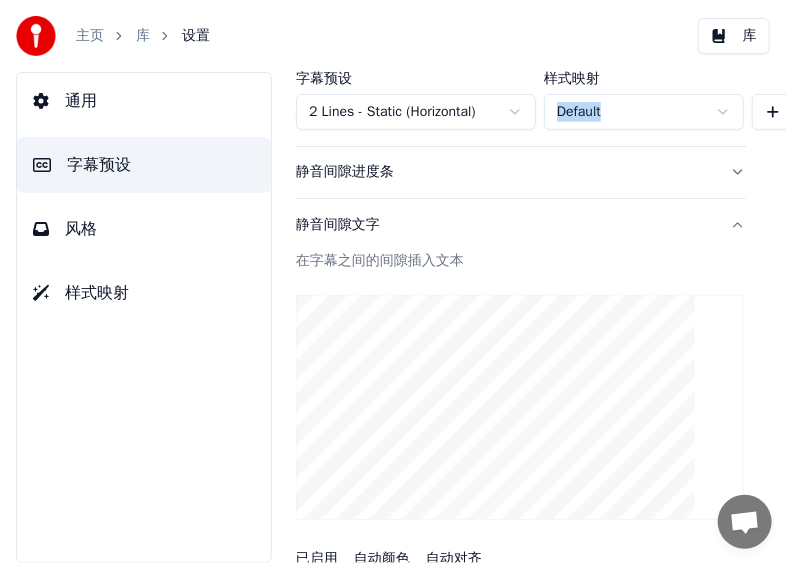click on "静音间隙文字" at bounding box center [521, 225] 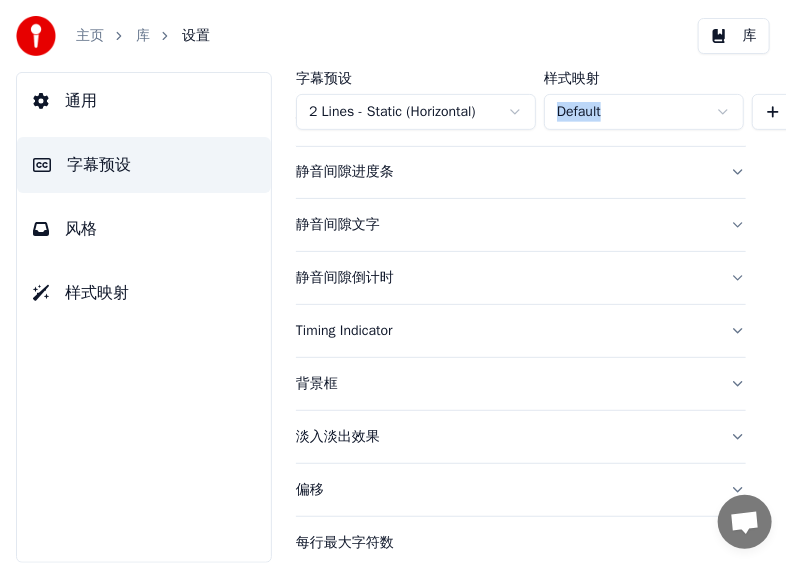 click on "静音间隙倒计时" at bounding box center [505, 278] 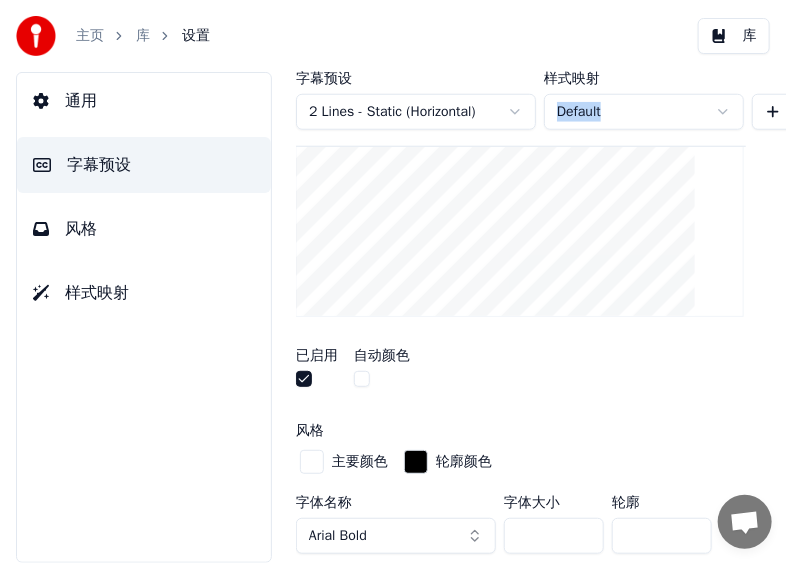 scroll, scrollTop: 300, scrollLeft: 0, axis: vertical 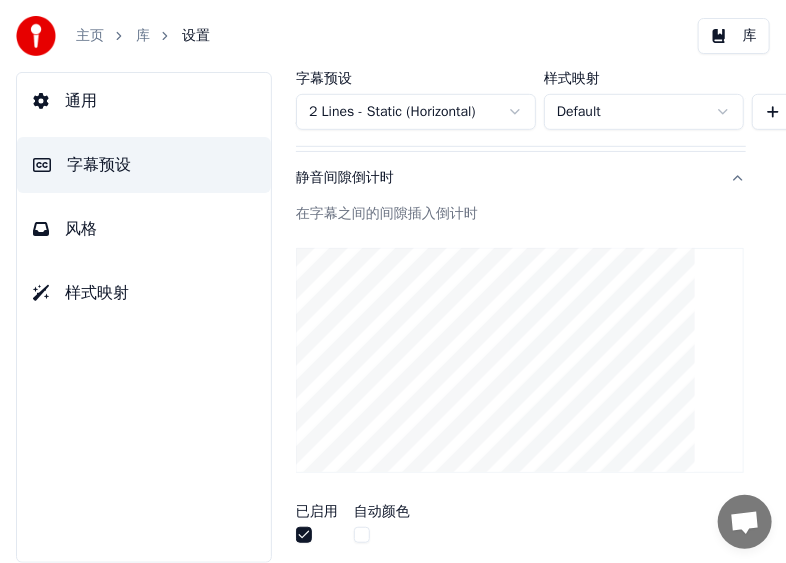 click on "在字幕之间的间隙插入倒计时" at bounding box center [521, 214] 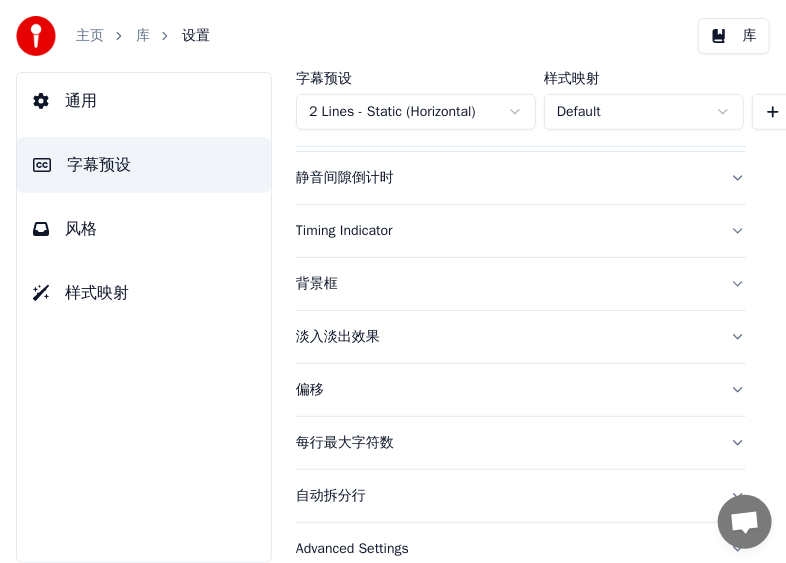 click on "Timing Indicator" at bounding box center (505, 231) 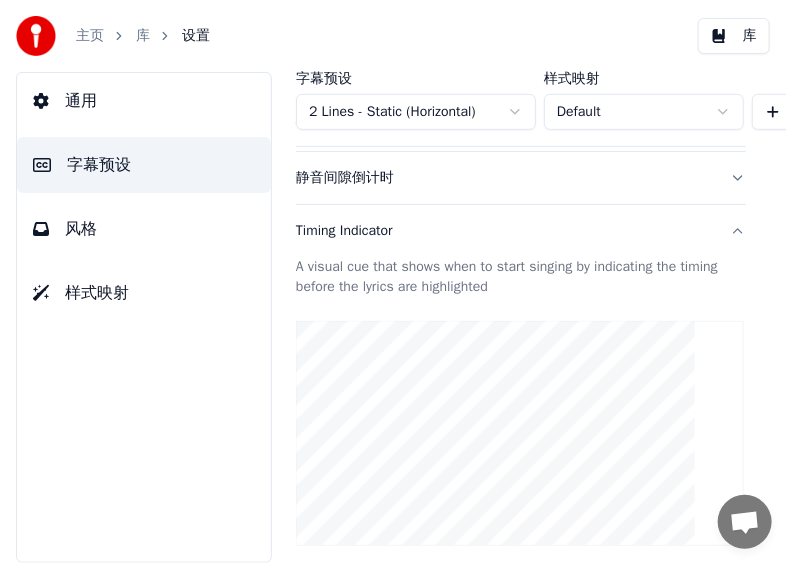 click on "Timing Indicator" at bounding box center [505, 231] 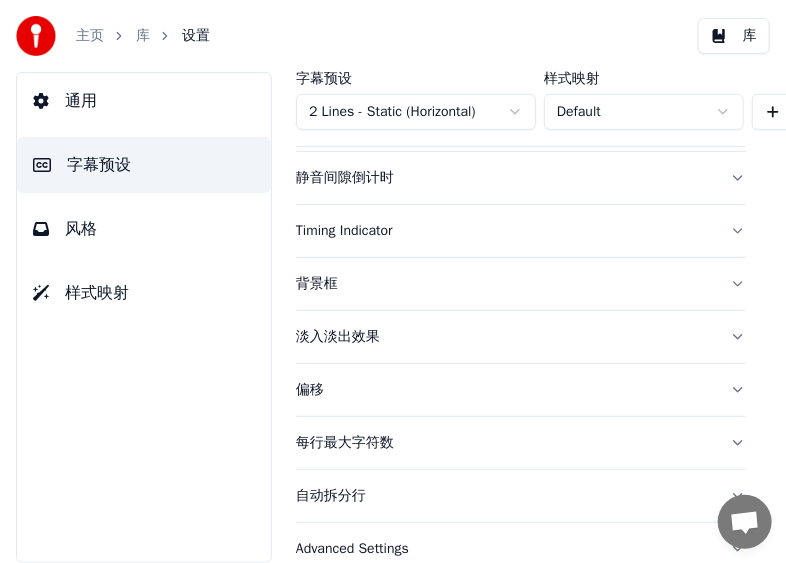 click on "背景框" at bounding box center [521, 284] 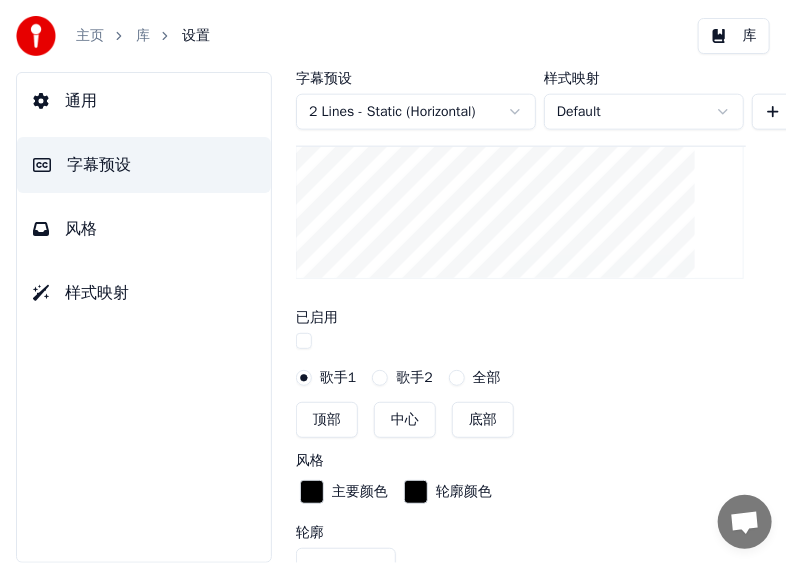 scroll, scrollTop: 300, scrollLeft: 0, axis: vertical 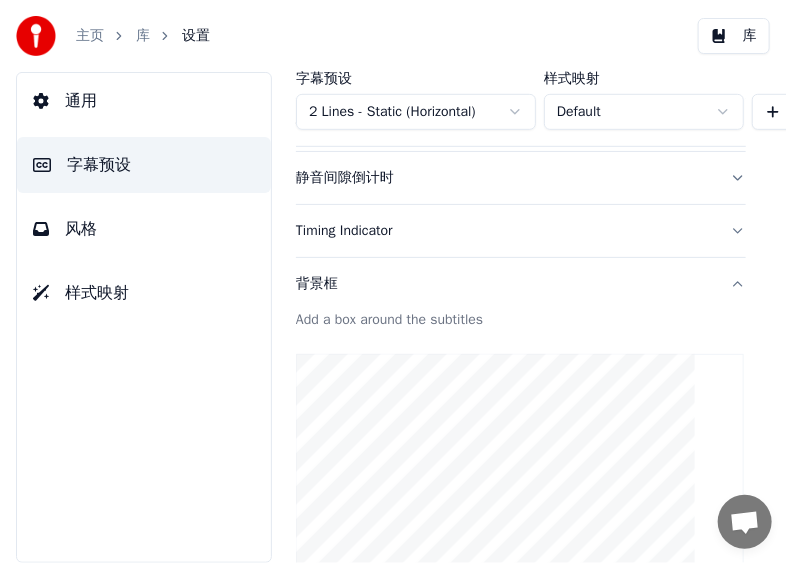 click on "背景框" at bounding box center [505, 284] 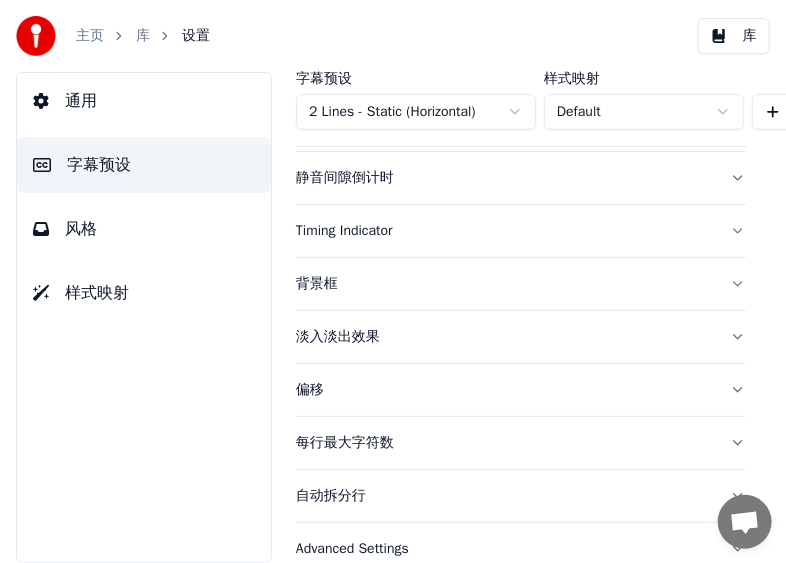 click on "淡入淡出效果" at bounding box center [505, 337] 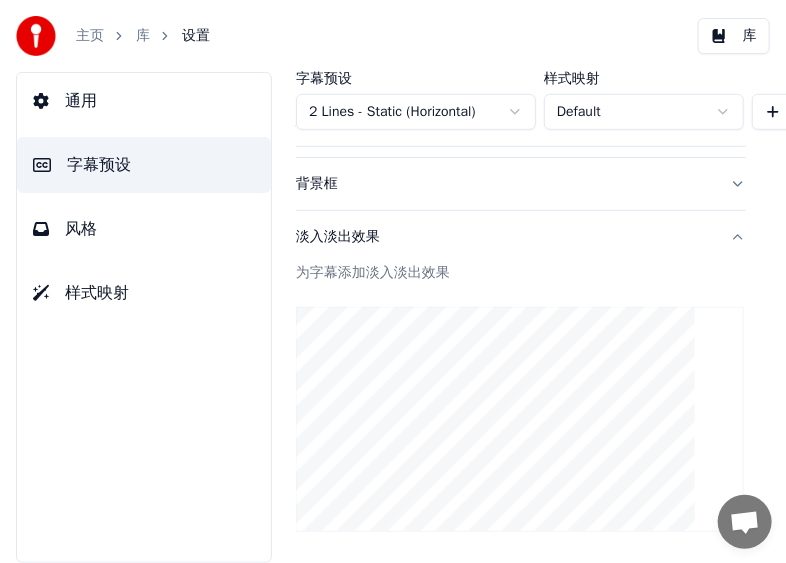 scroll, scrollTop: 500, scrollLeft: 0, axis: vertical 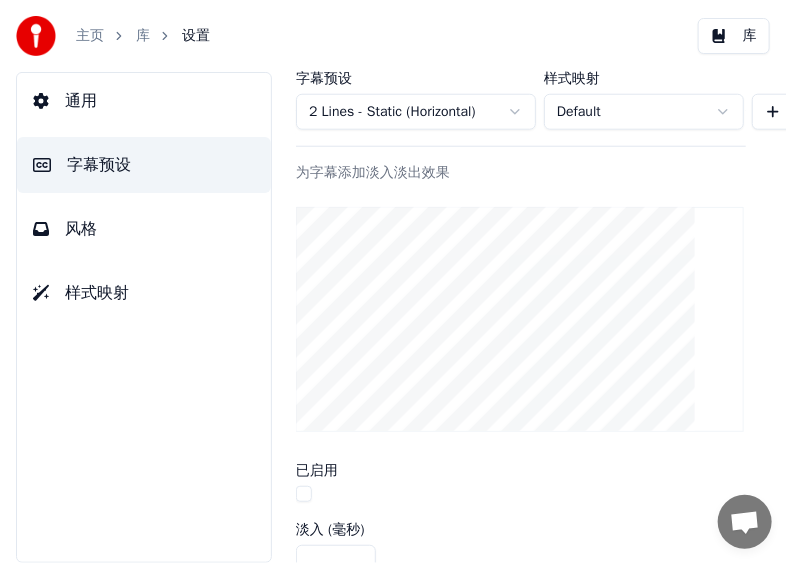 click on "为字幕添加淡入淡出效果" at bounding box center [521, 173] 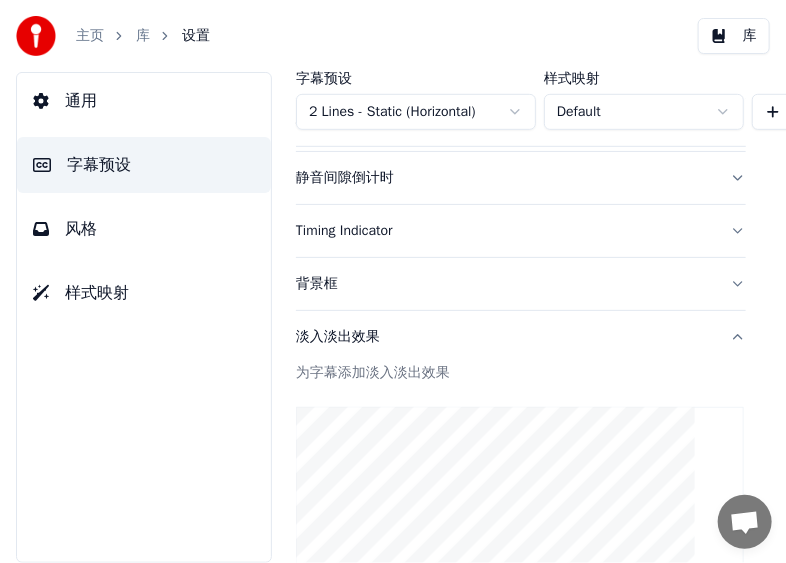 click on "淡入淡出效果" at bounding box center [521, 337] 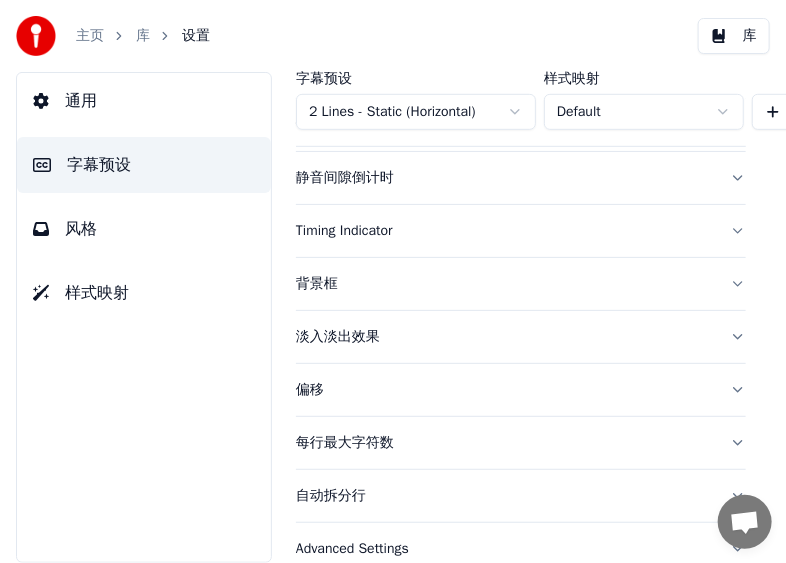 scroll, scrollTop: 341, scrollLeft: 0, axis: vertical 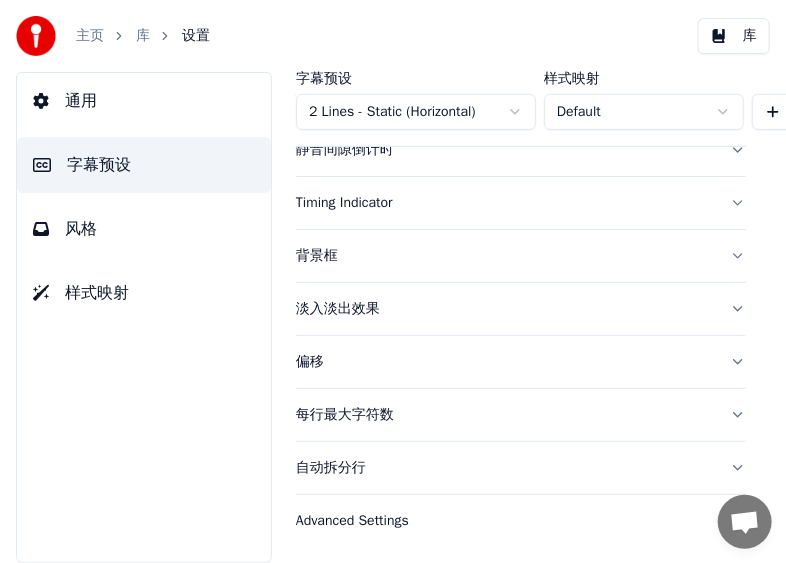 click on "每行最大字符数" at bounding box center [521, 415] 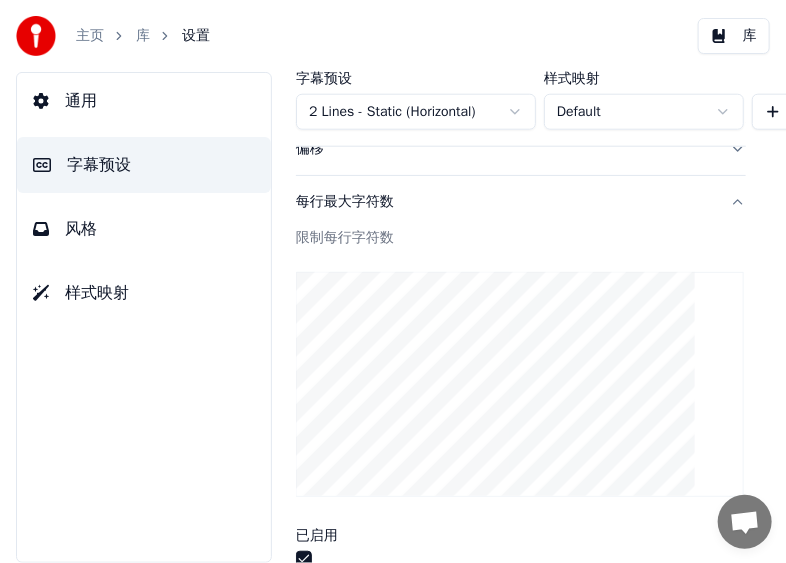click on "每行最大字符数" at bounding box center [521, 202] 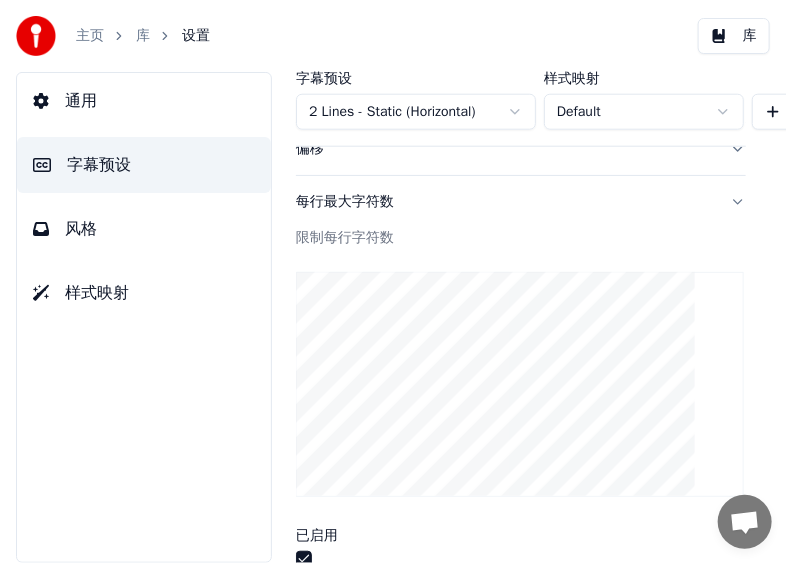 scroll, scrollTop: 341, scrollLeft: 0, axis: vertical 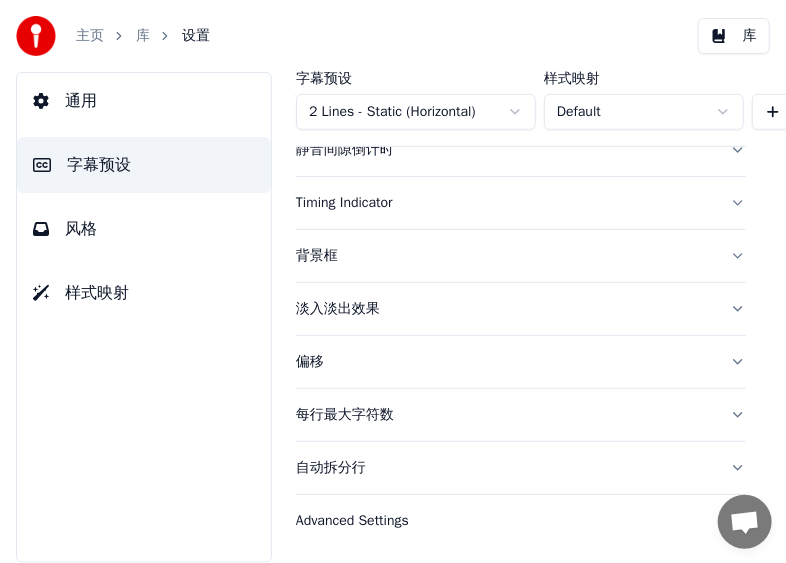 click on "自动拆分行" at bounding box center (521, 468) 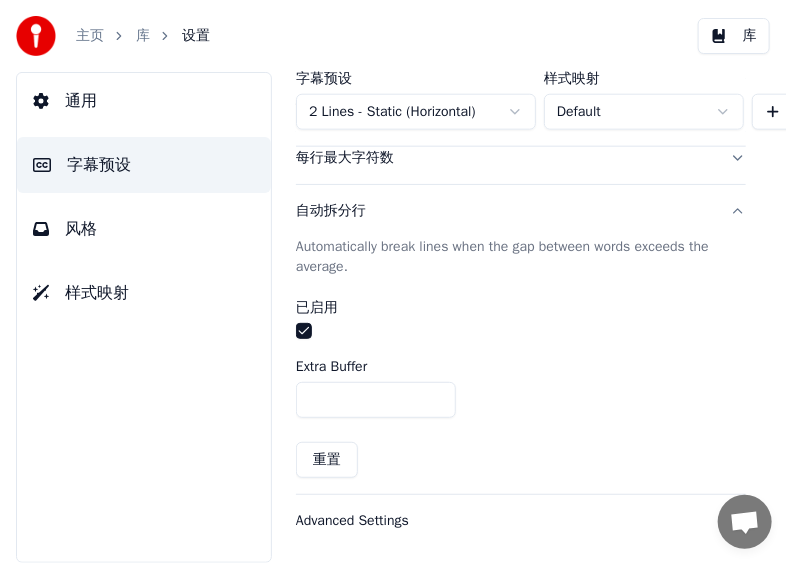 scroll, scrollTop: 597, scrollLeft: 0, axis: vertical 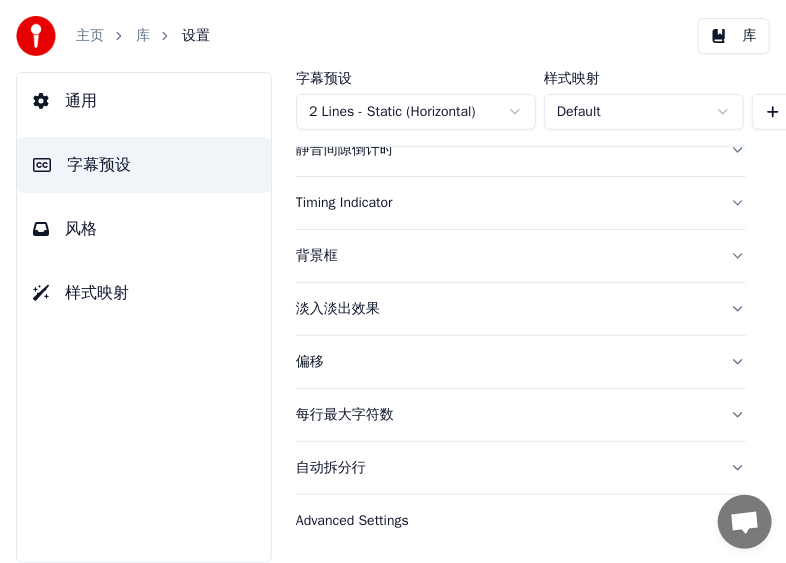 click on "Advanced Settings" at bounding box center [505, 521] 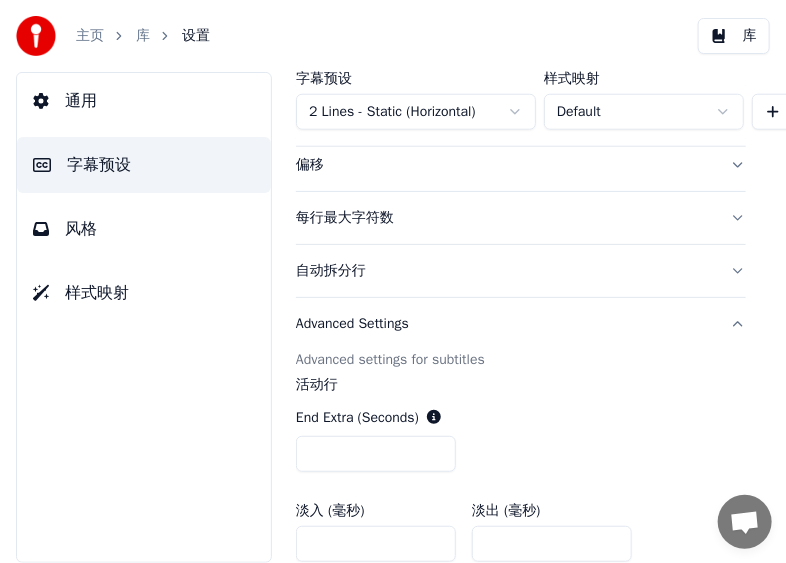 click on "Advanced Settings" at bounding box center (505, 324) 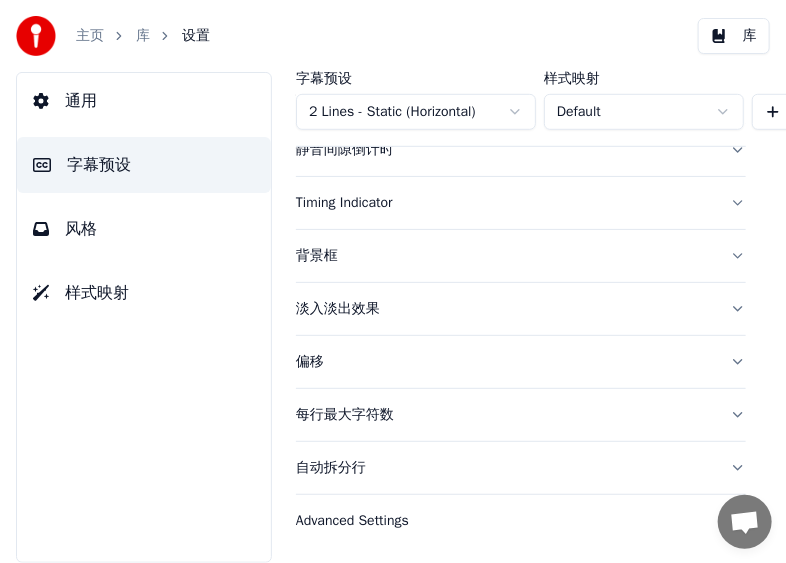 click on "风格" at bounding box center (144, 229) 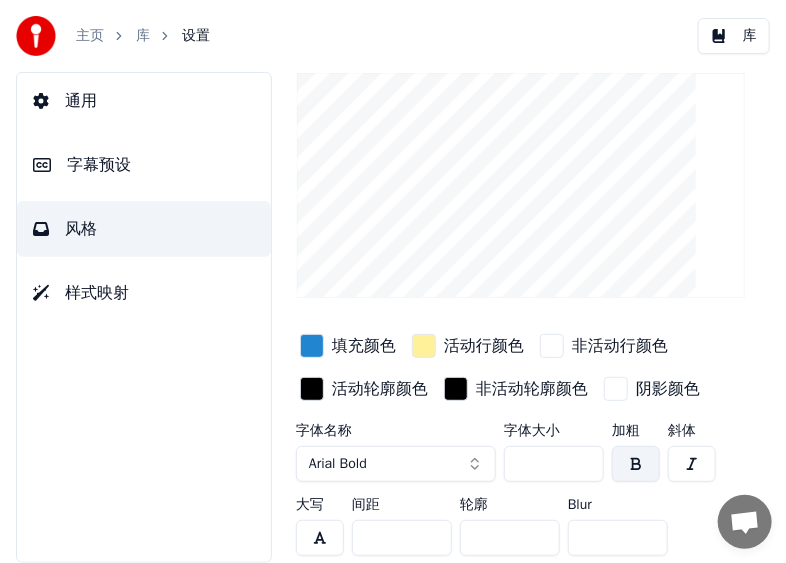 scroll, scrollTop: 180, scrollLeft: 0, axis: vertical 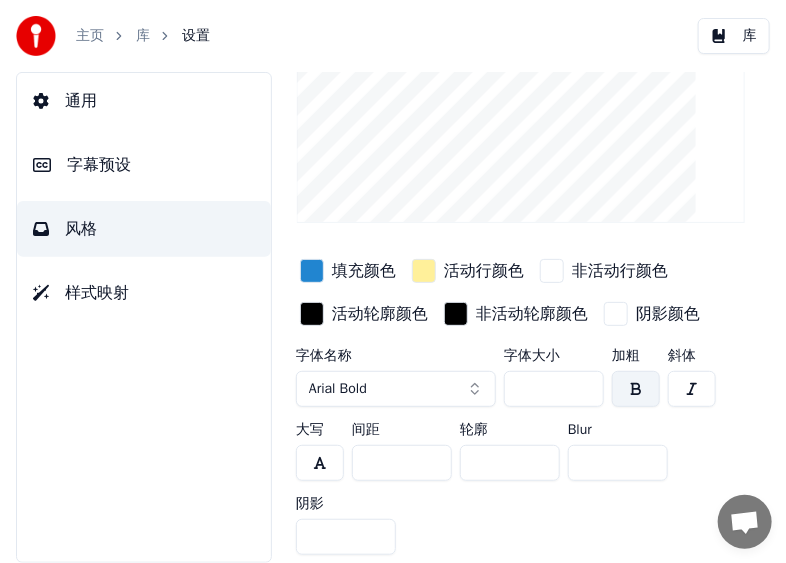 click on "样式映射" at bounding box center (97, 293) 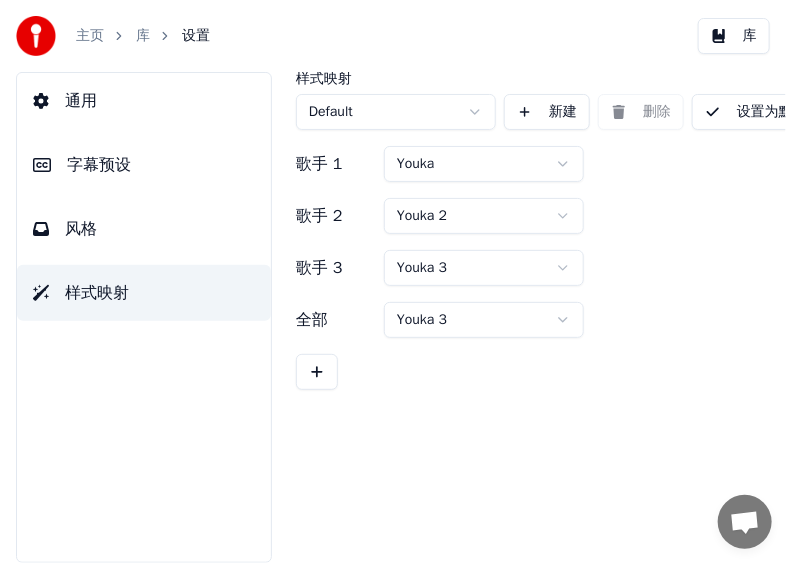 click on "风格" at bounding box center (144, 229) 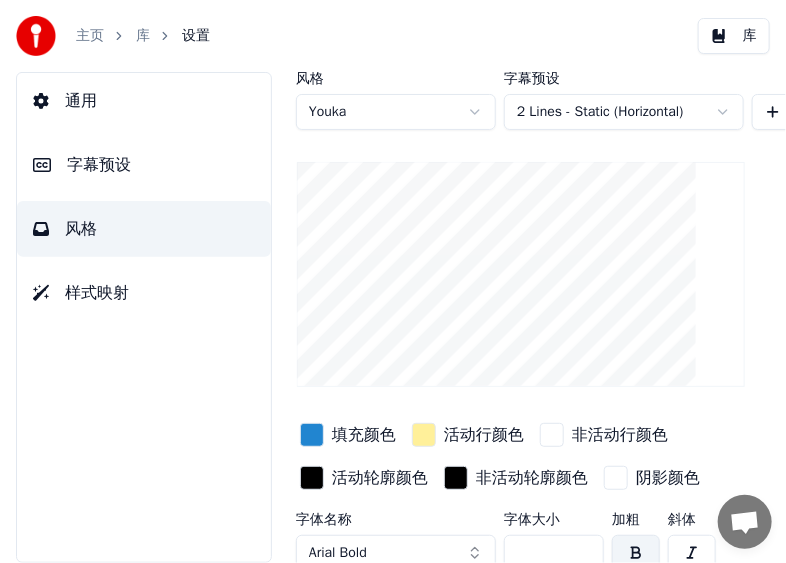 click on "字幕预设" at bounding box center [99, 165] 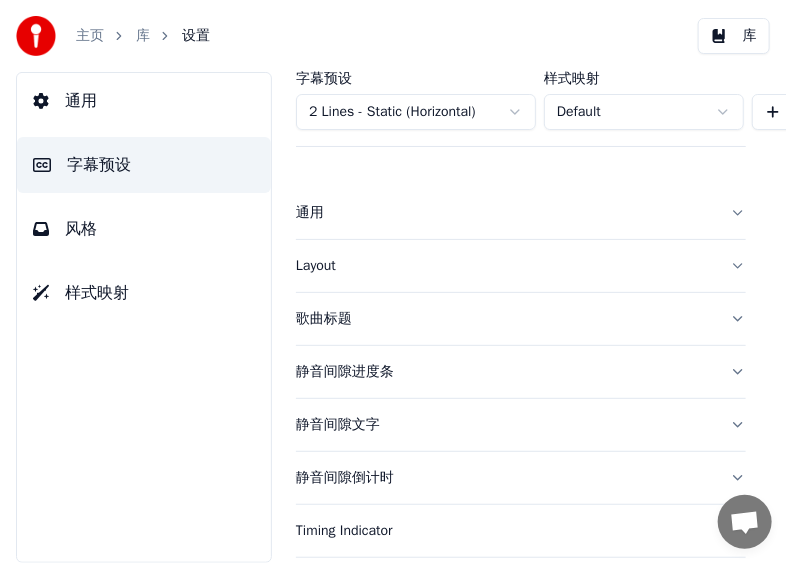 click on "通用" at bounding box center [144, 101] 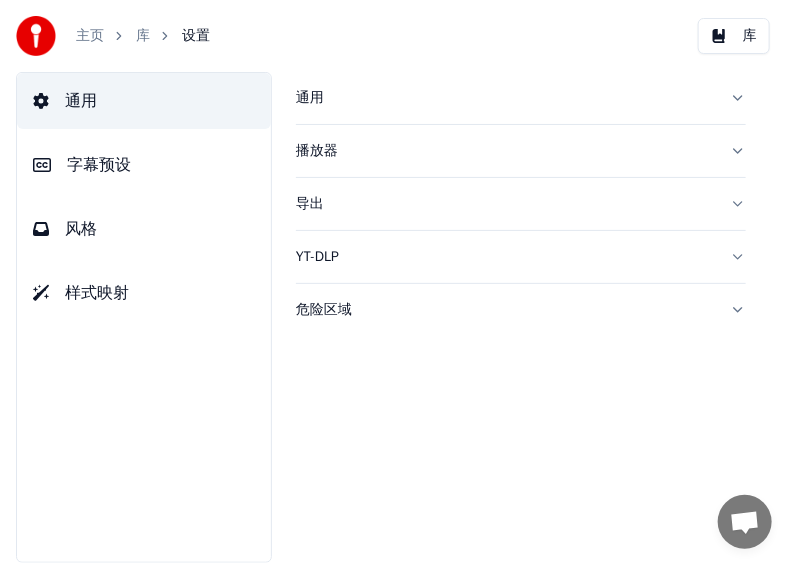 click 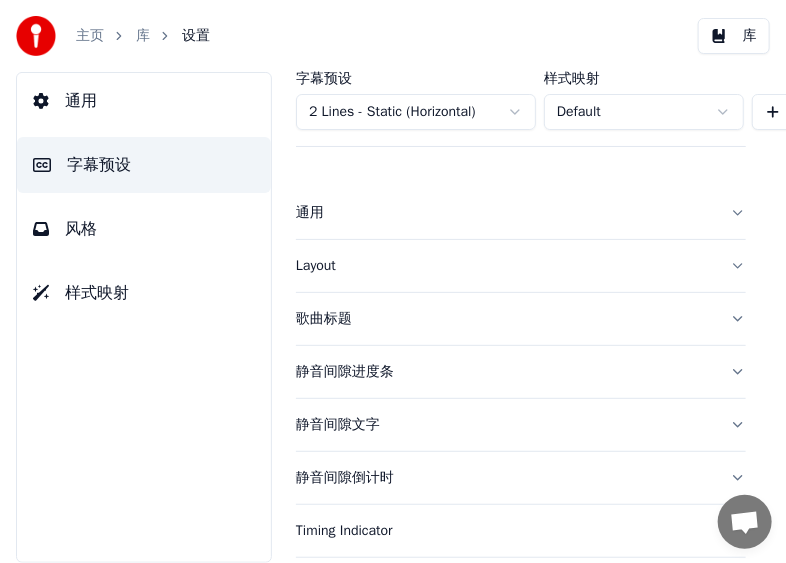 click on "风格" at bounding box center [81, 229] 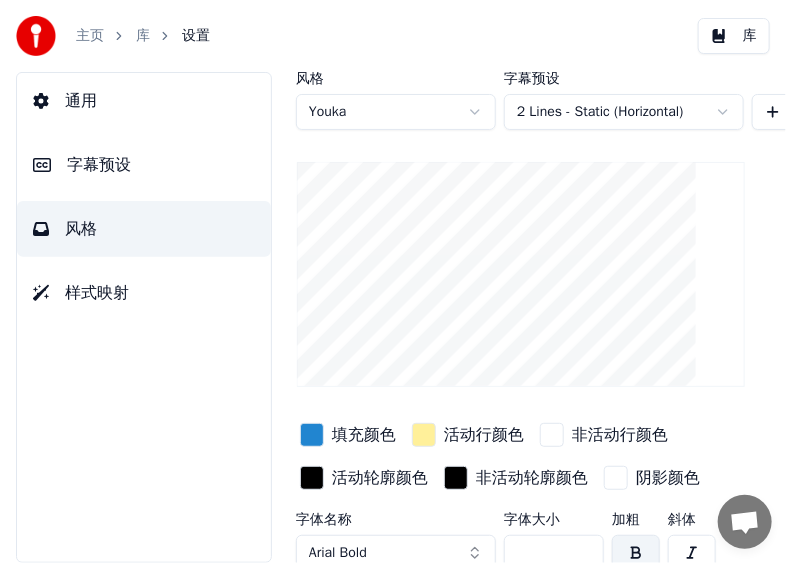 click on "通用" at bounding box center [144, 101] 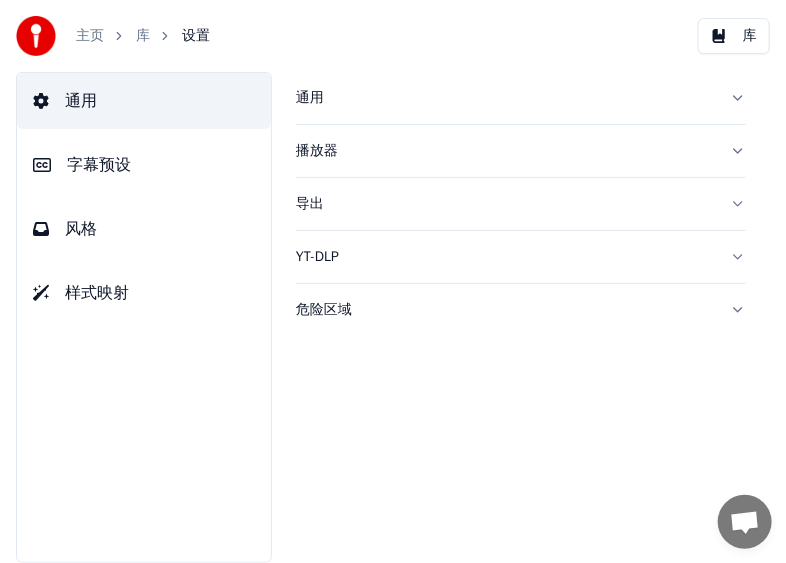 click on "通用" at bounding box center (505, 98) 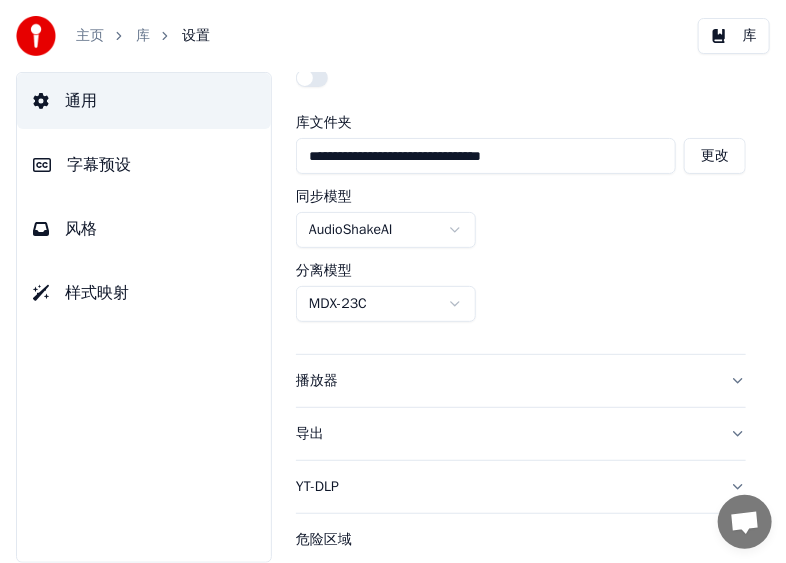 scroll, scrollTop: 0, scrollLeft: 0, axis: both 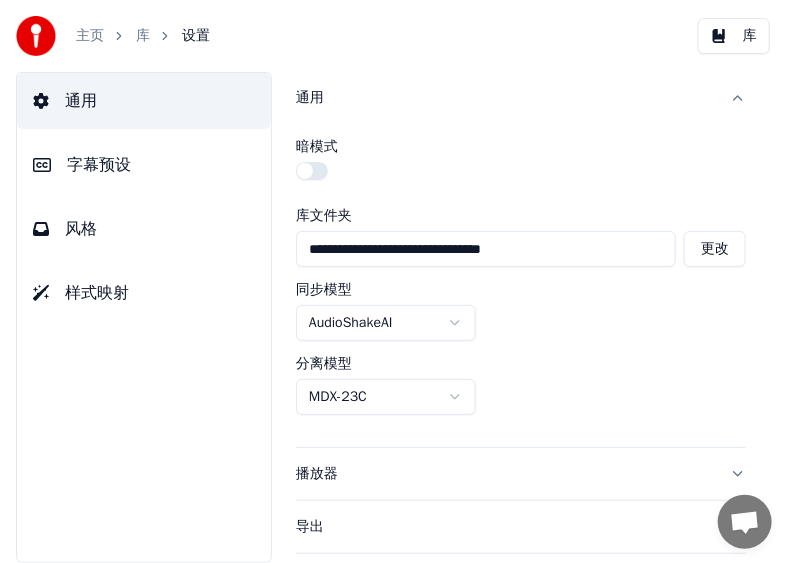 click on "通用" at bounding box center [521, 98] 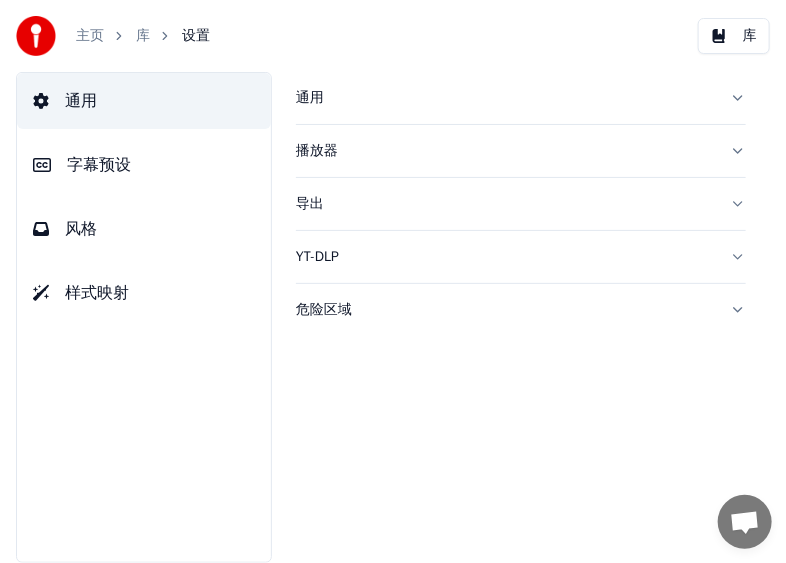 click on "通用" at bounding box center (505, 98) 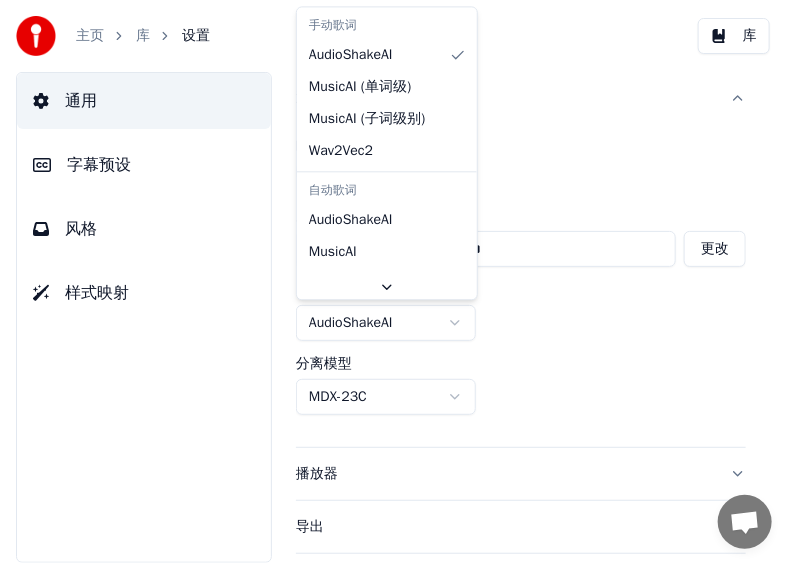 click on "**********" at bounding box center [393, 281] 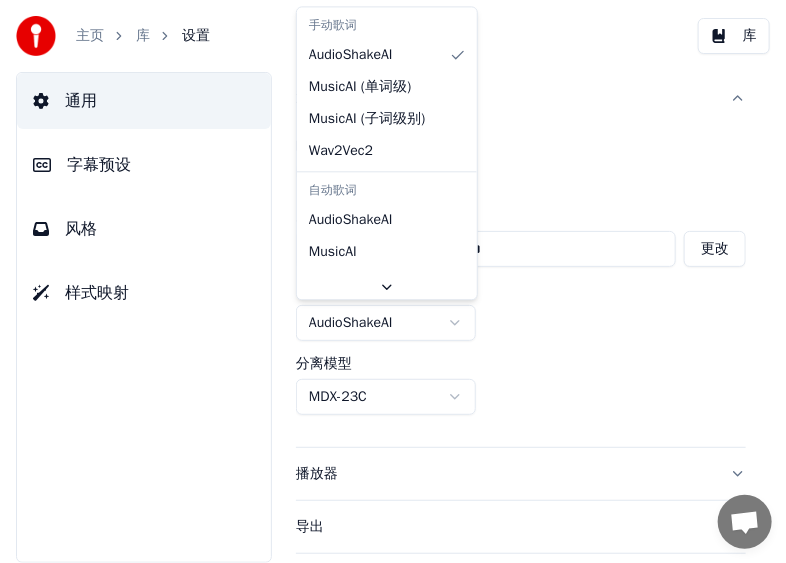 click on "**********" at bounding box center [393, 281] 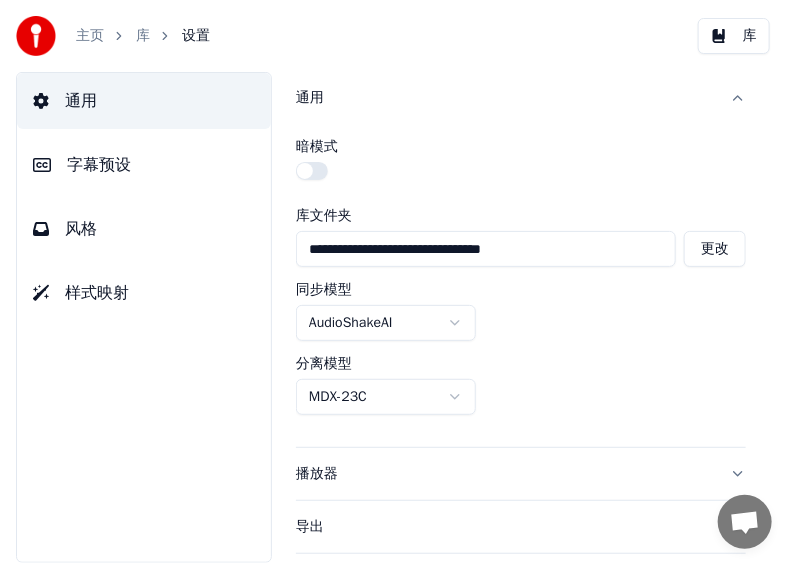 click on "**********" at bounding box center (393, 281) 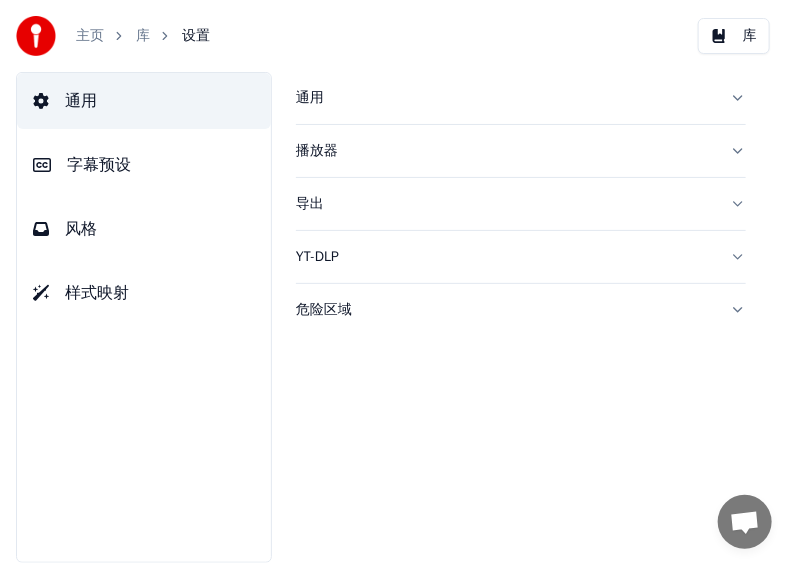 click on "导出" at bounding box center (521, 204) 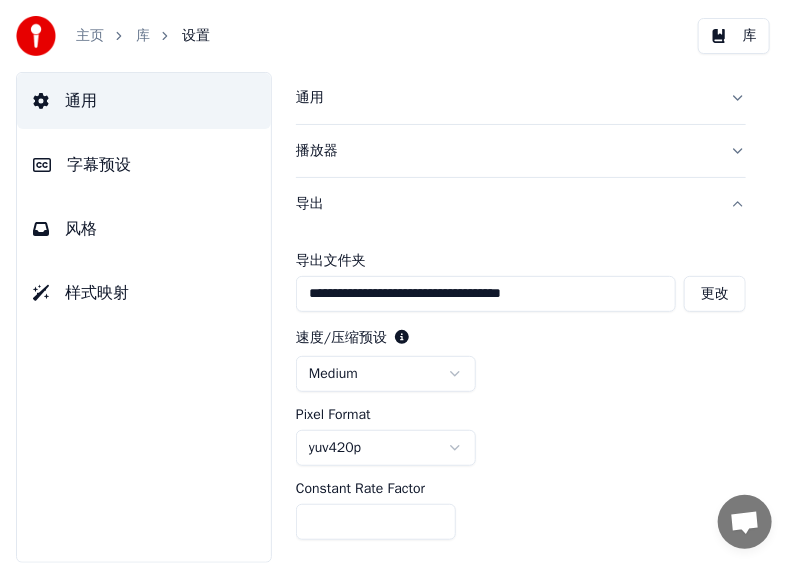 click on "播放器" at bounding box center (505, 151) 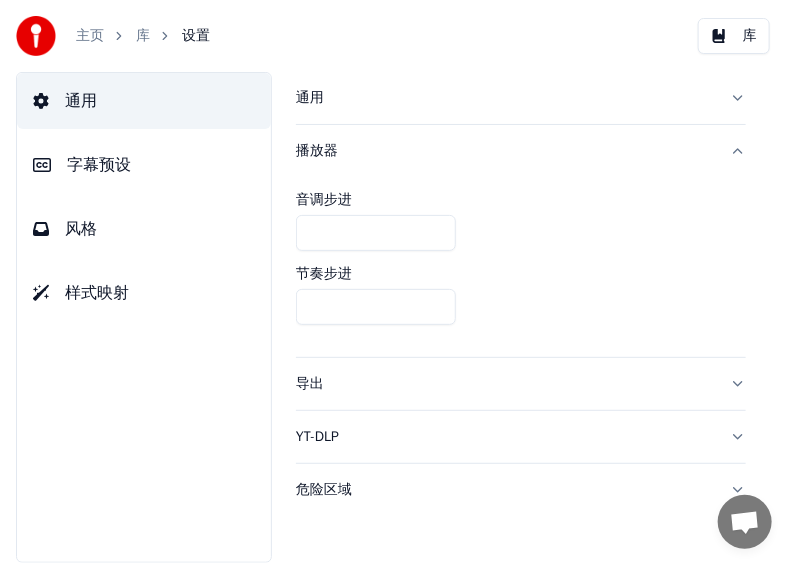 click on "播放器" at bounding box center [505, 151] 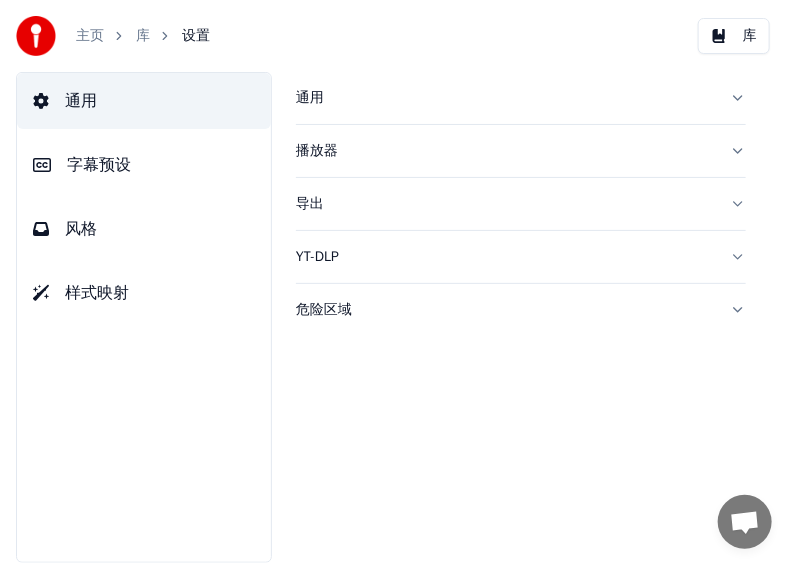 click on "导出" at bounding box center [521, 204] 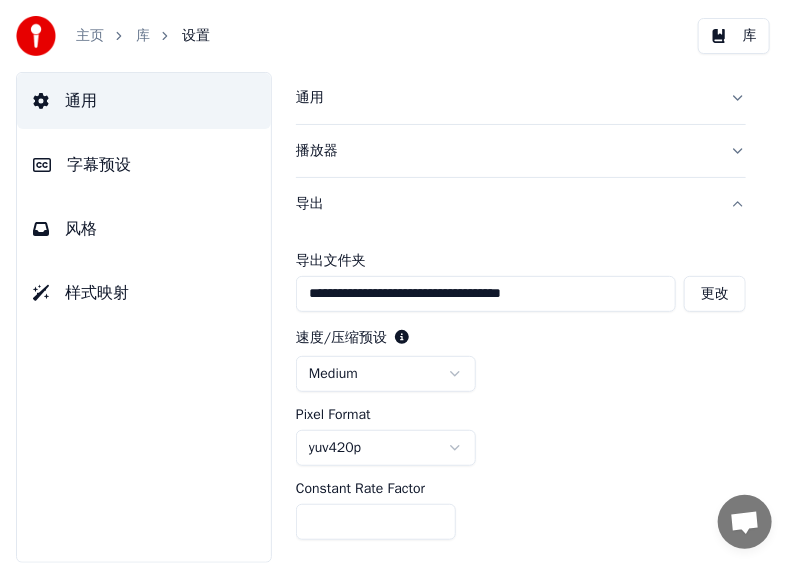 click on "导出" at bounding box center (521, 204) 